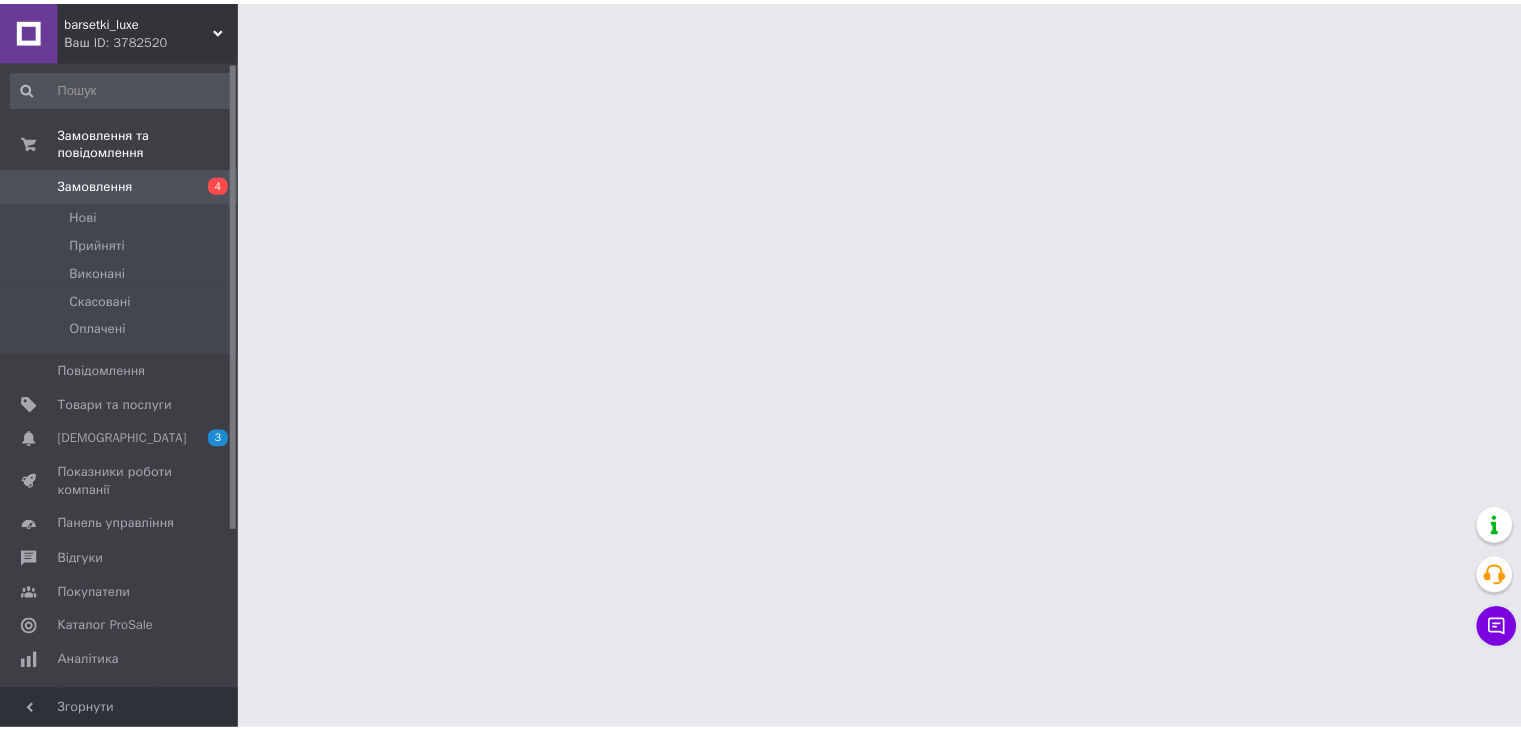 scroll, scrollTop: 0, scrollLeft: 0, axis: both 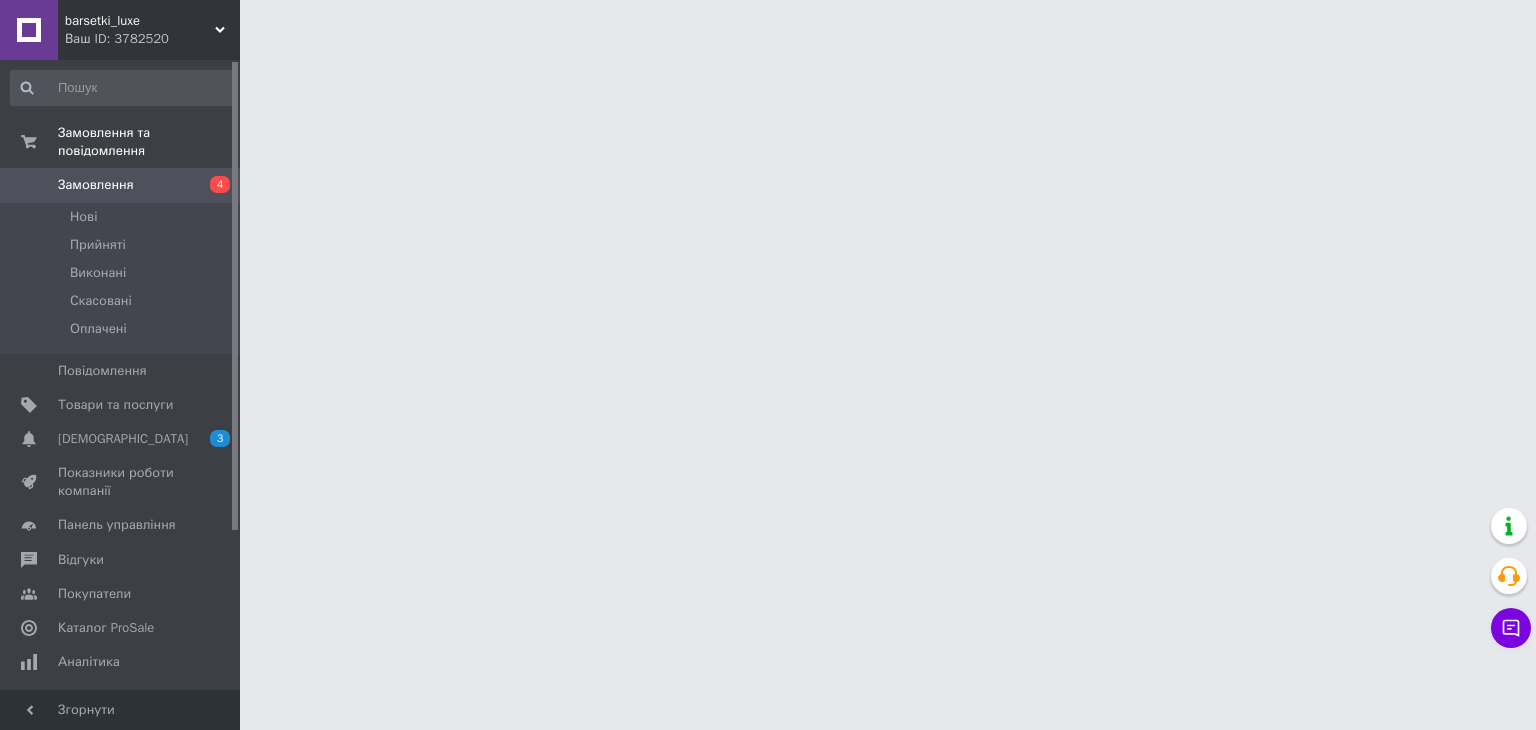 click on "Нові" at bounding box center (123, 217) 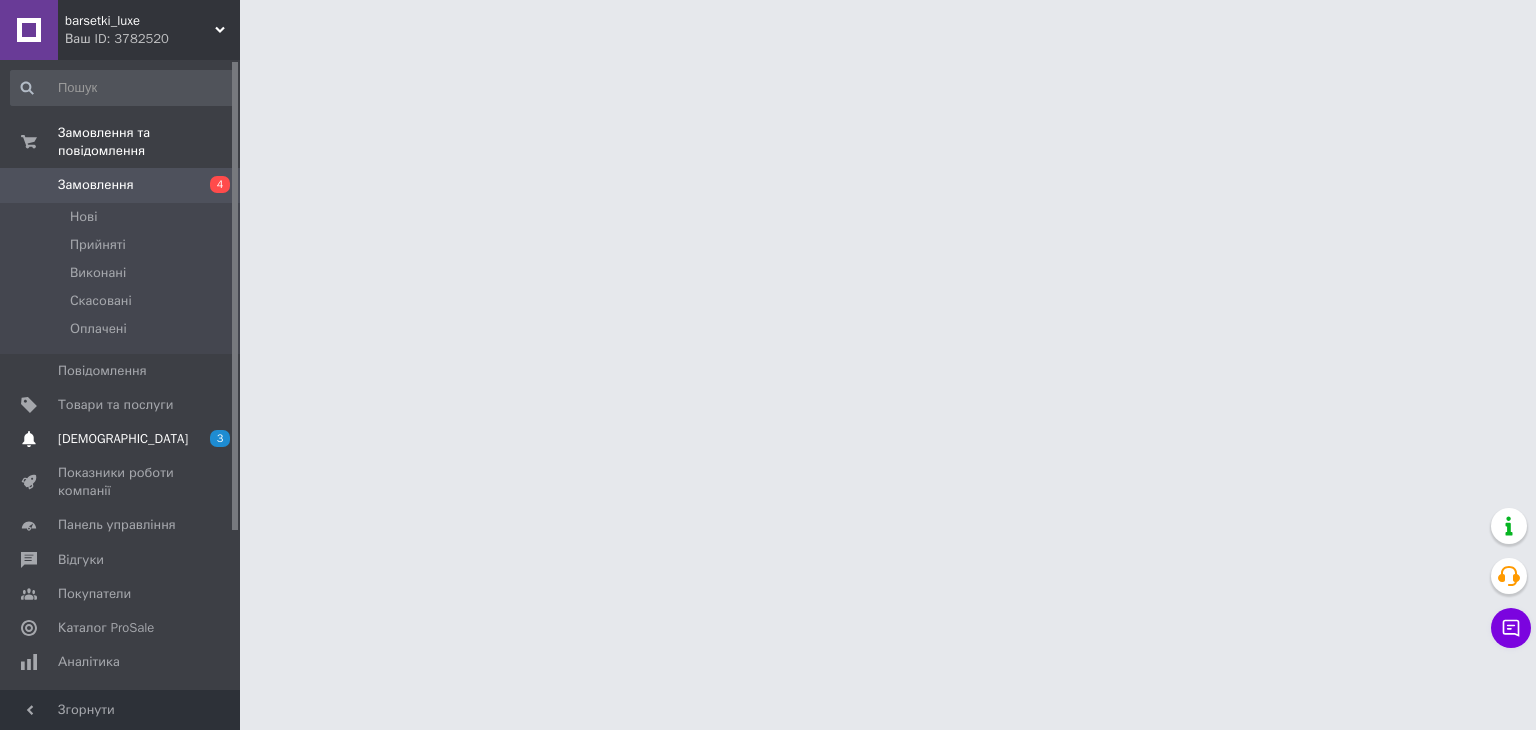 click on "[DEMOGRAPHIC_DATA]" at bounding box center [121, 439] 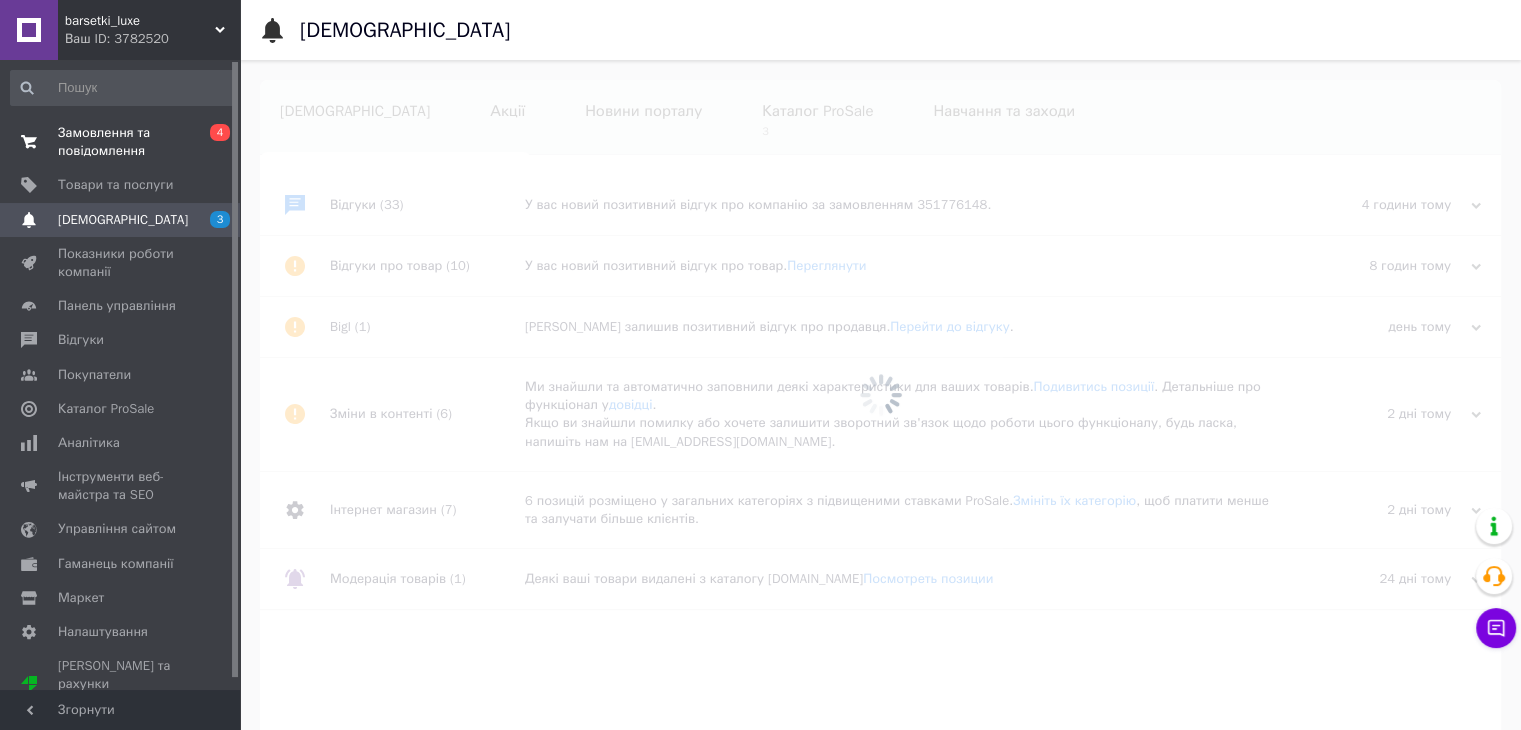 click on "Замовлення та повідомлення" at bounding box center (121, 142) 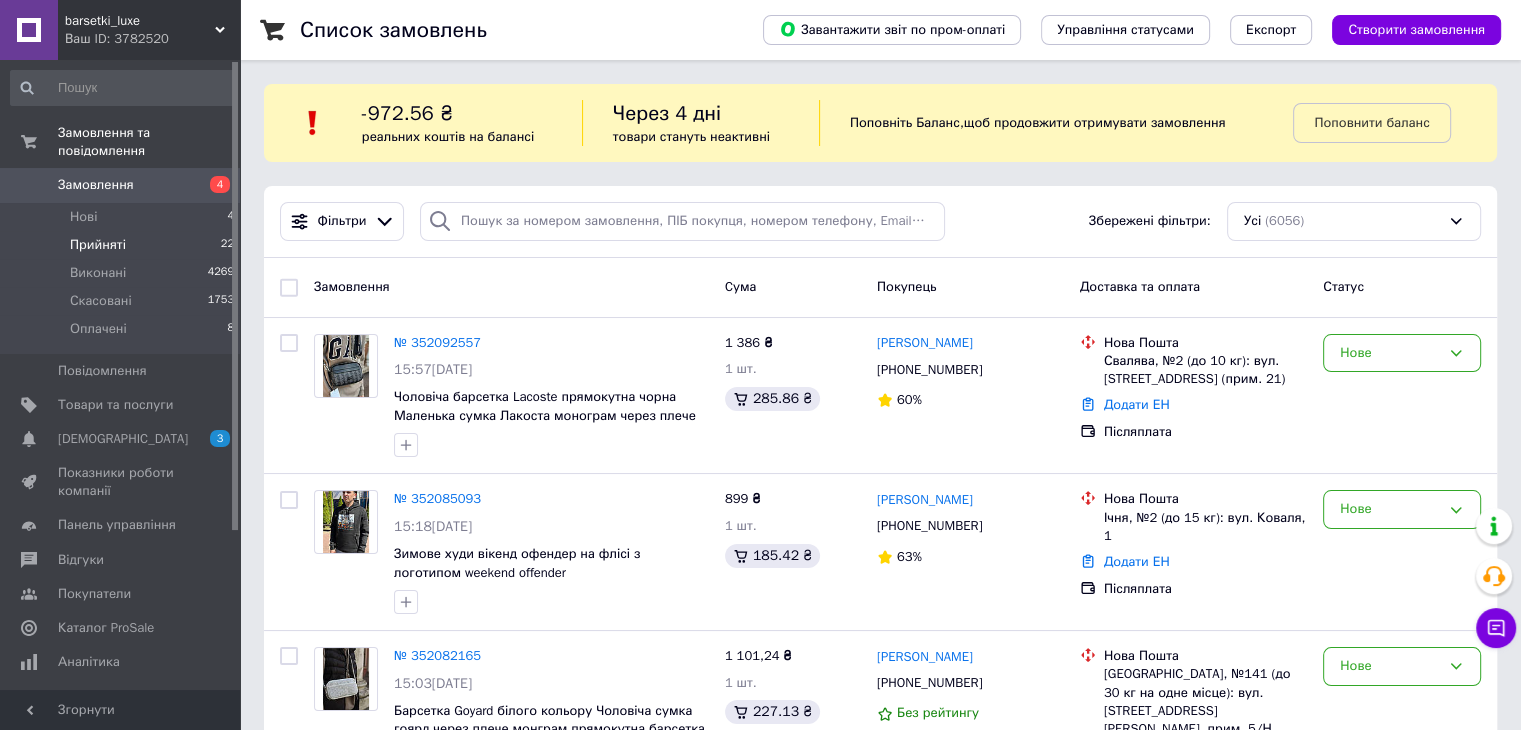 click on "Прийняті 22" at bounding box center (123, 245) 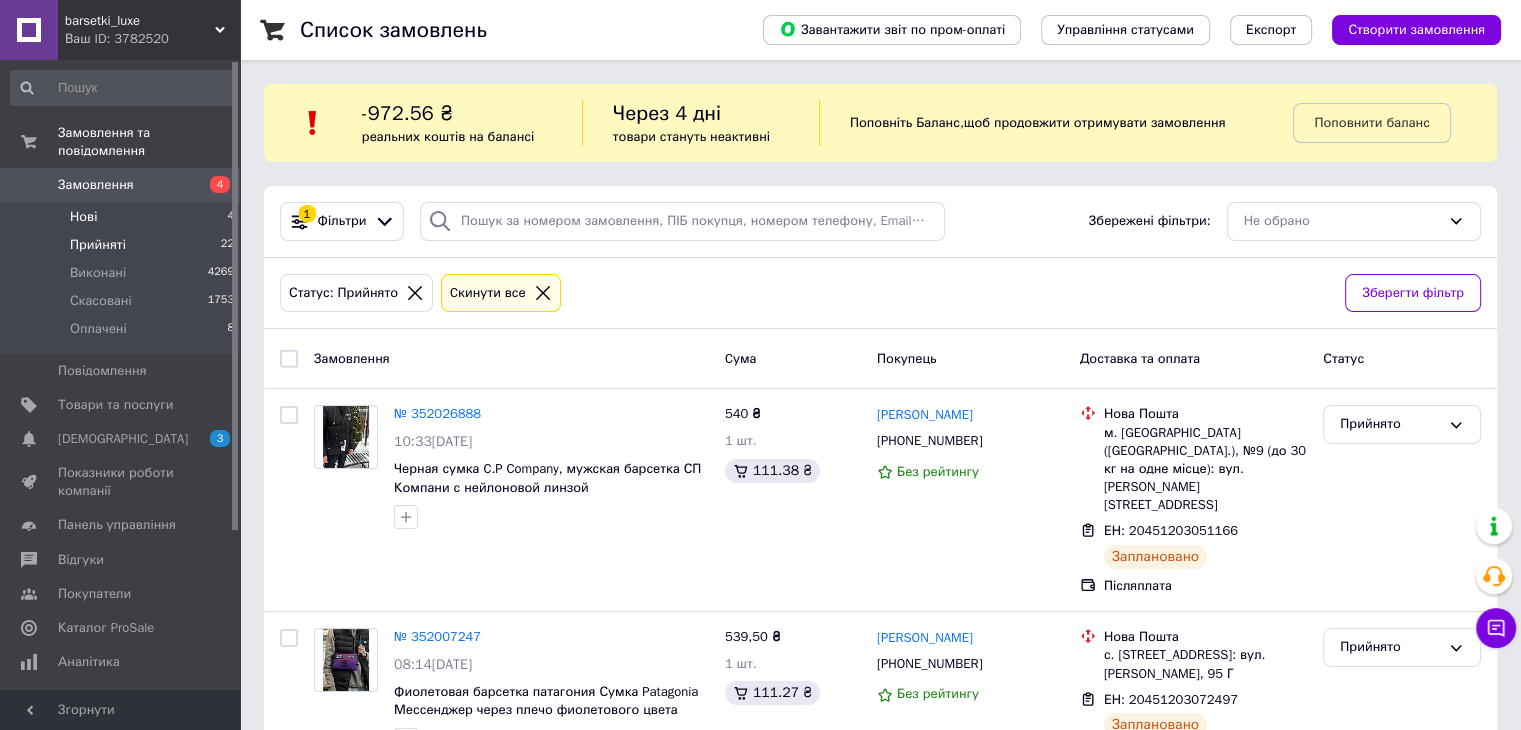 click on "Нові 4" at bounding box center (123, 217) 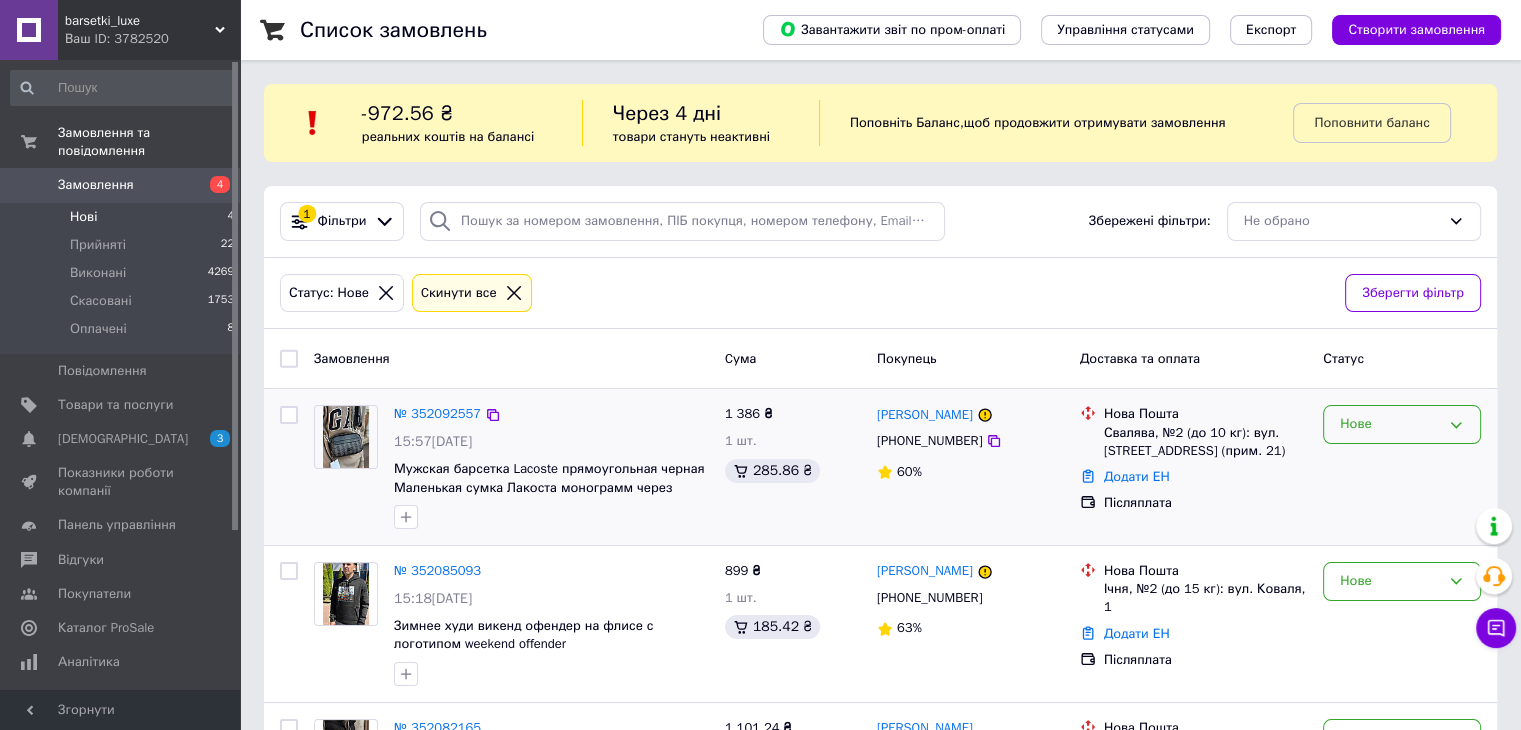 click on "Нове" at bounding box center (1390, 424) 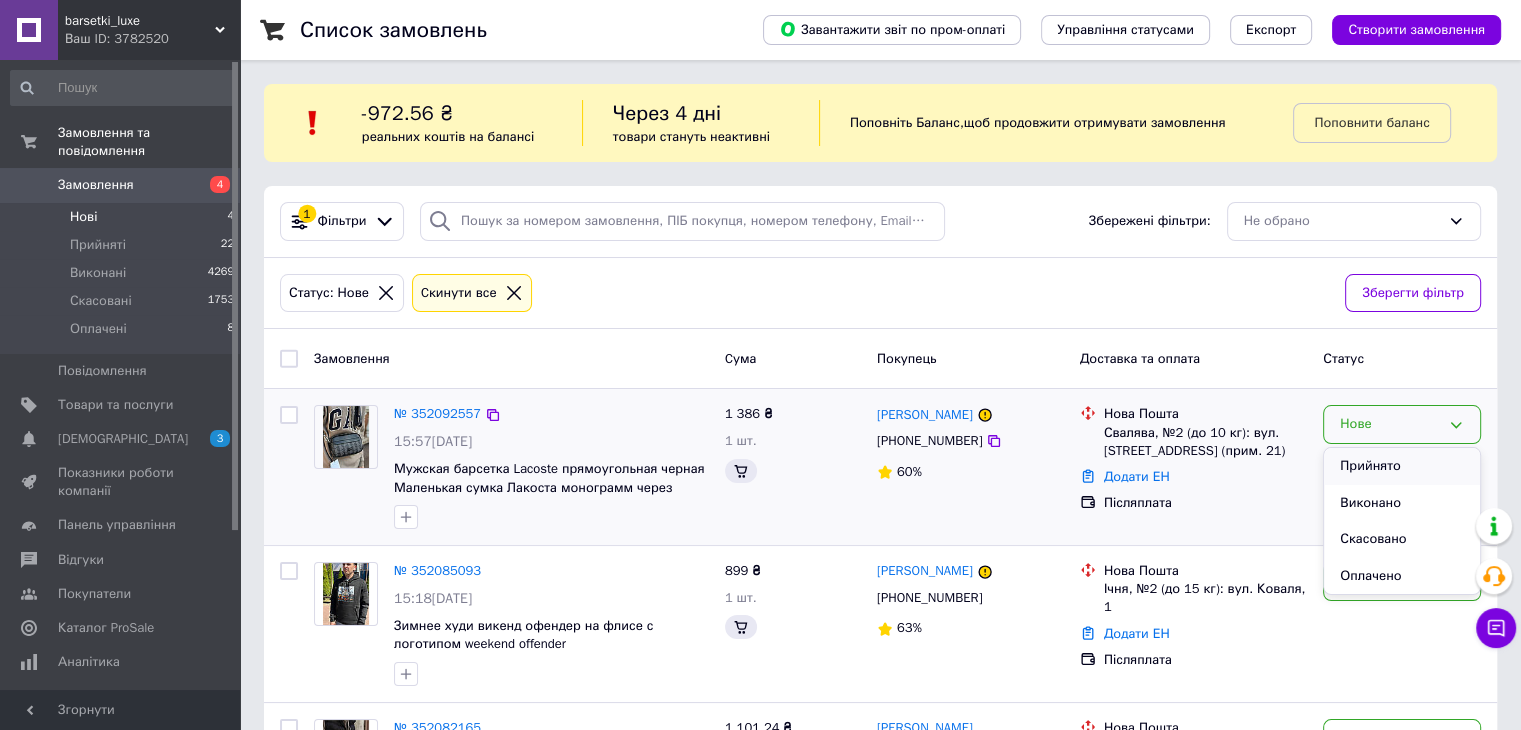 click on "Прийнято" at bounding box center [1402, 466] 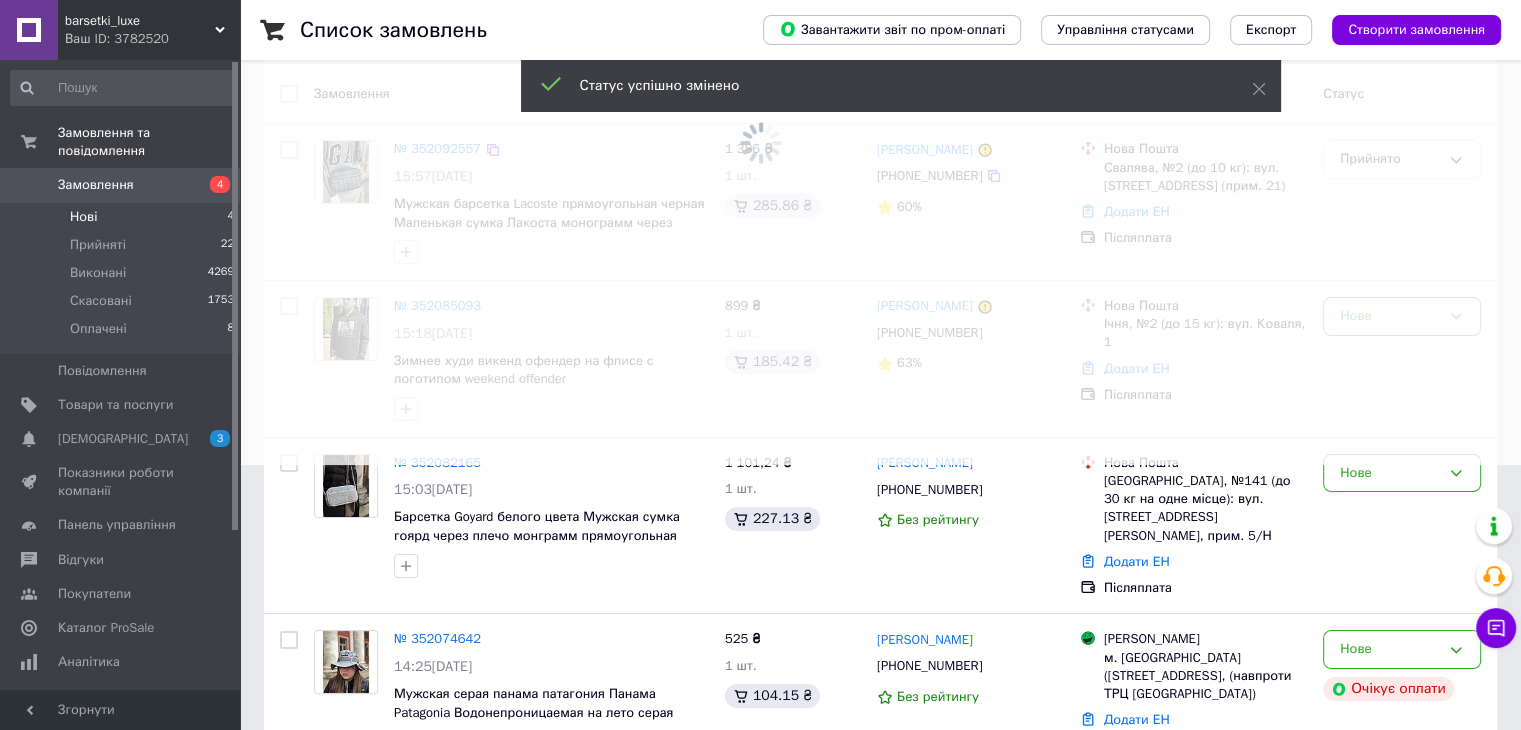 scroll, scrollTop: 300, scrollLeft: 0, axis: vertical 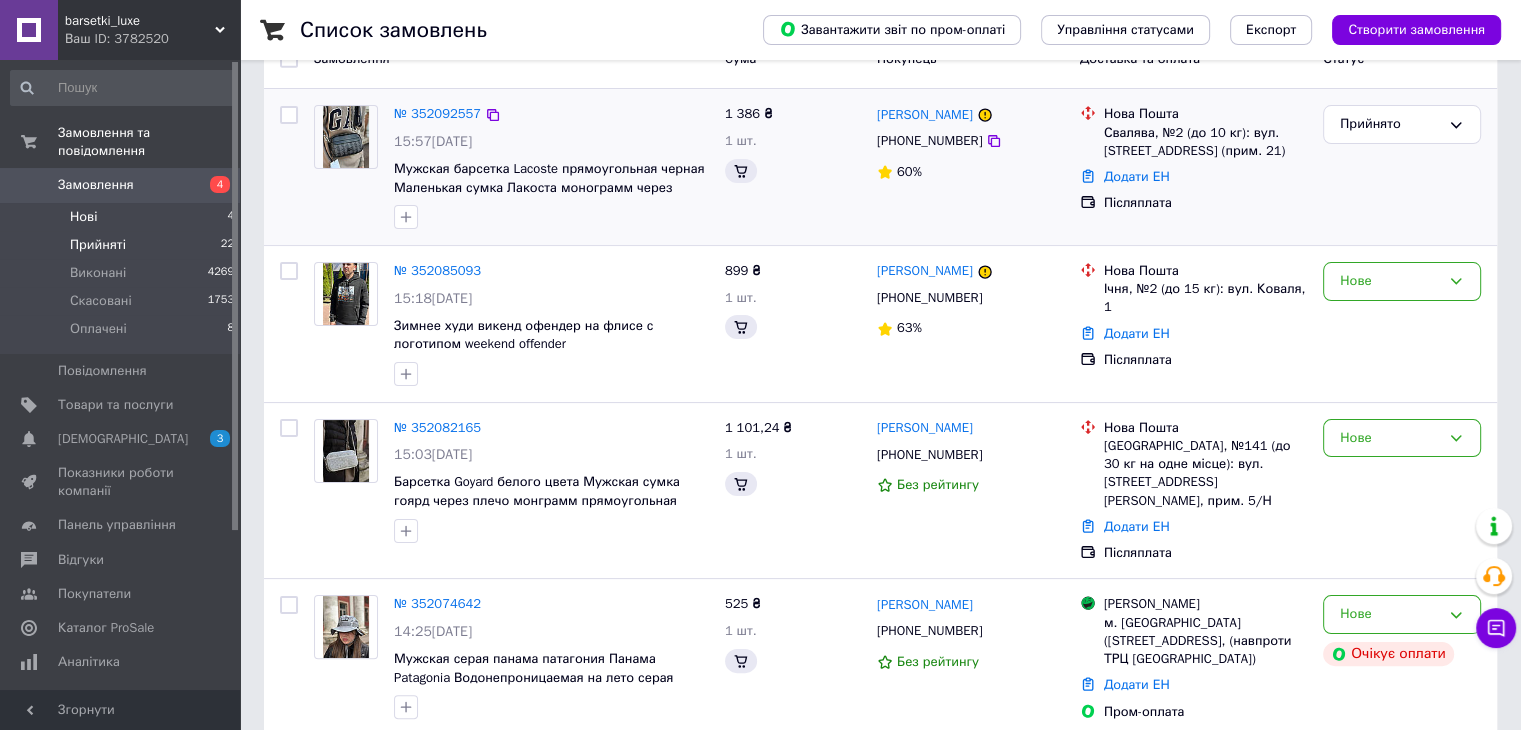 click on "Прийняті 22" at bounding box center [123, 245] 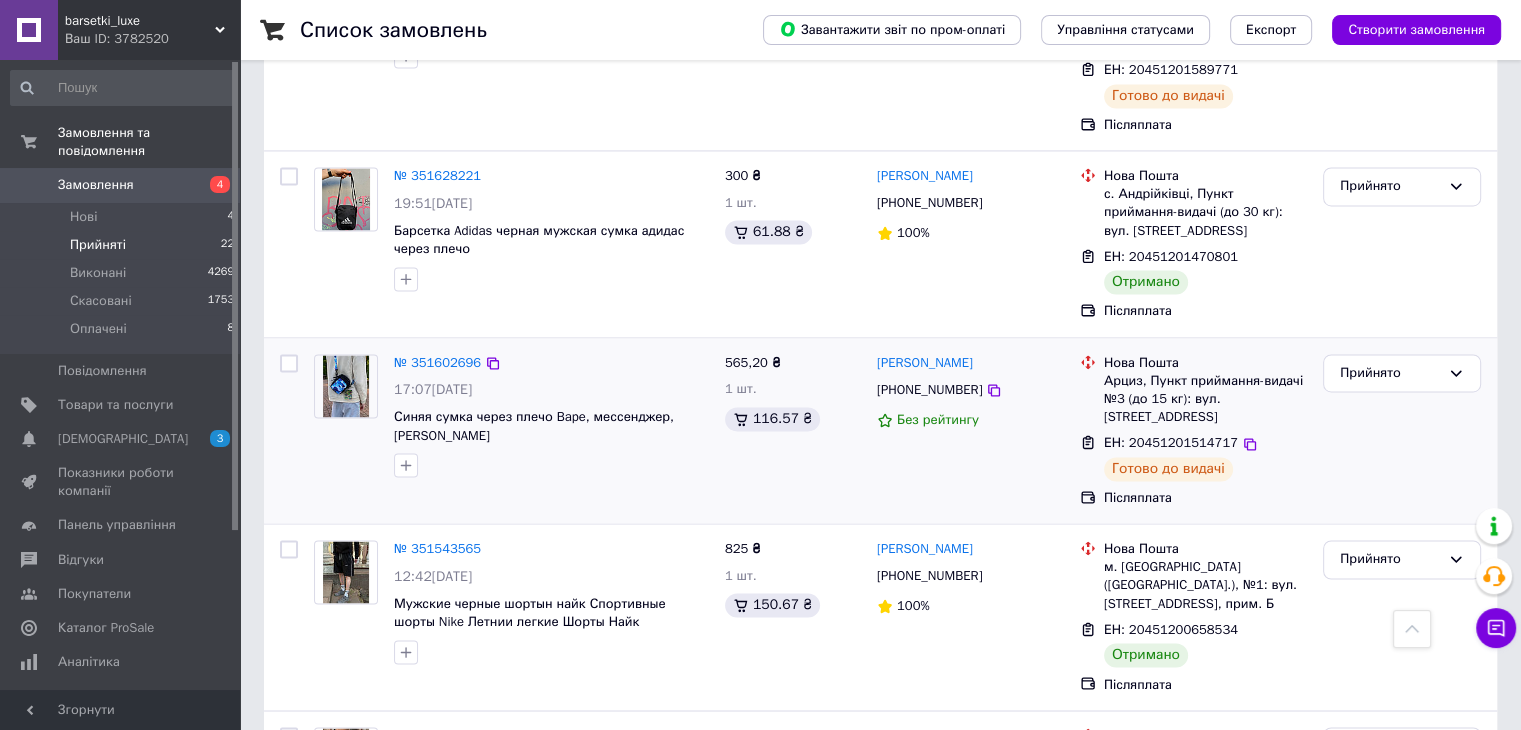 scroll, scrollTop: 2966, scrollLeft: 0, axis: vertical 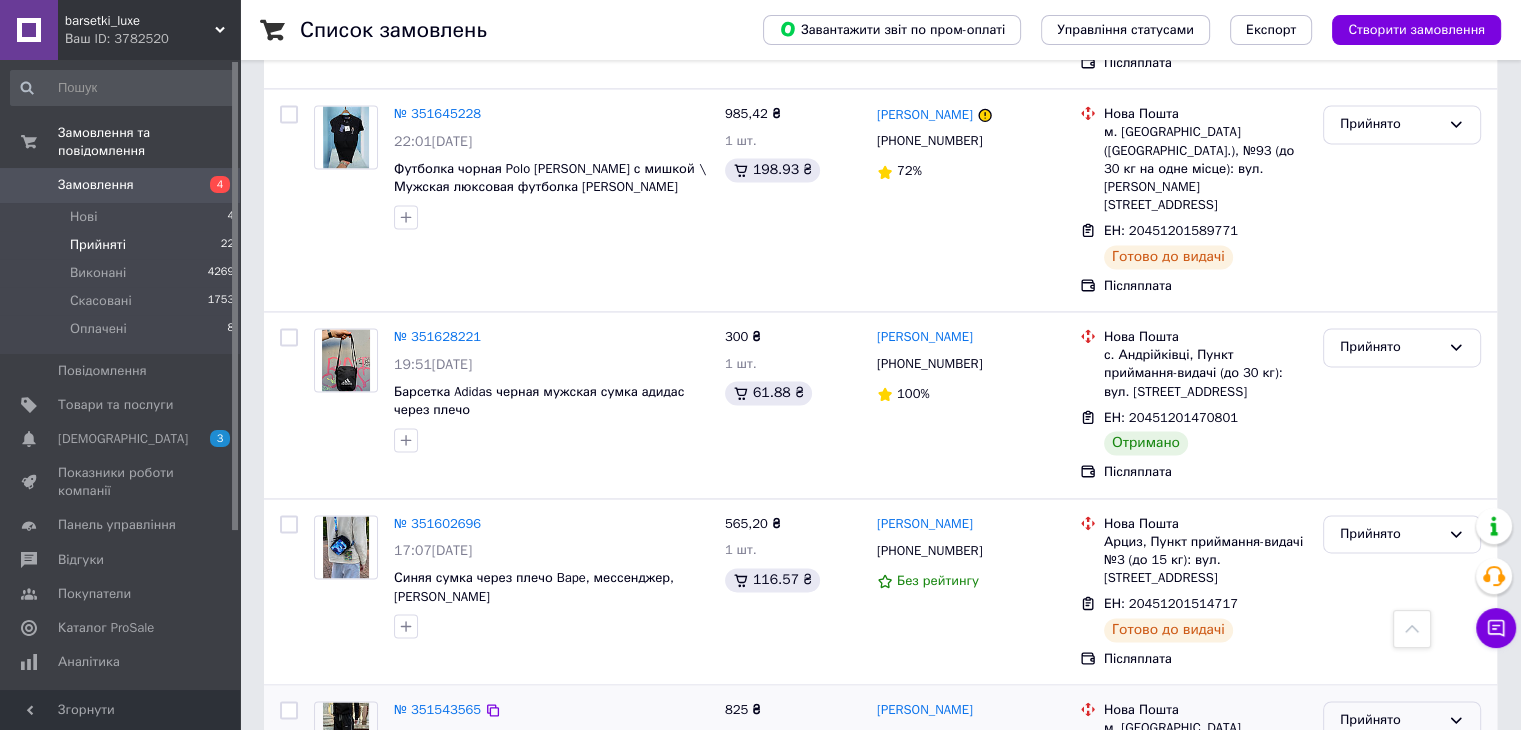 click on "Прийнято" at bounding box center (1390, 720) 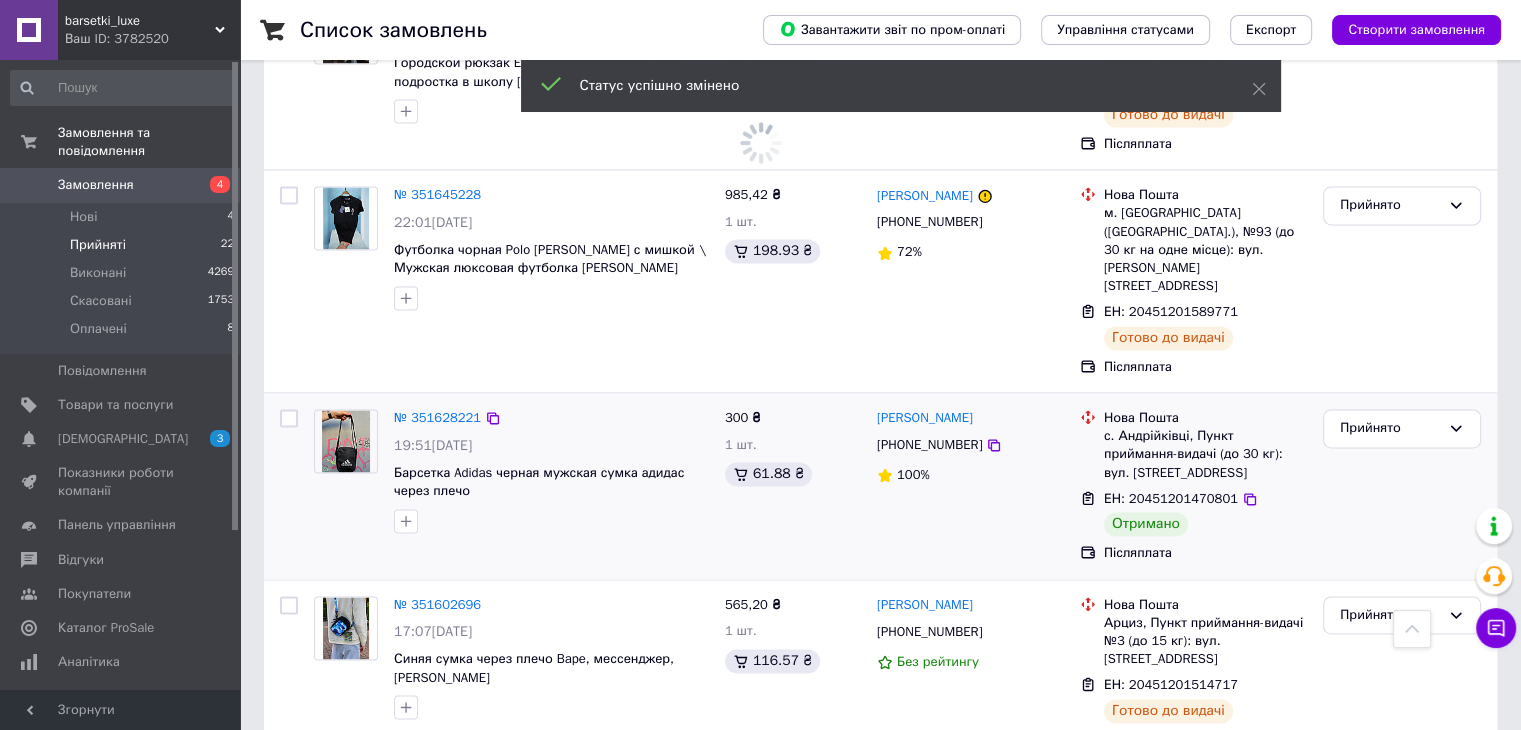 scroll, scrollTop: 2766, scrollLeft: 0, axis: vertical 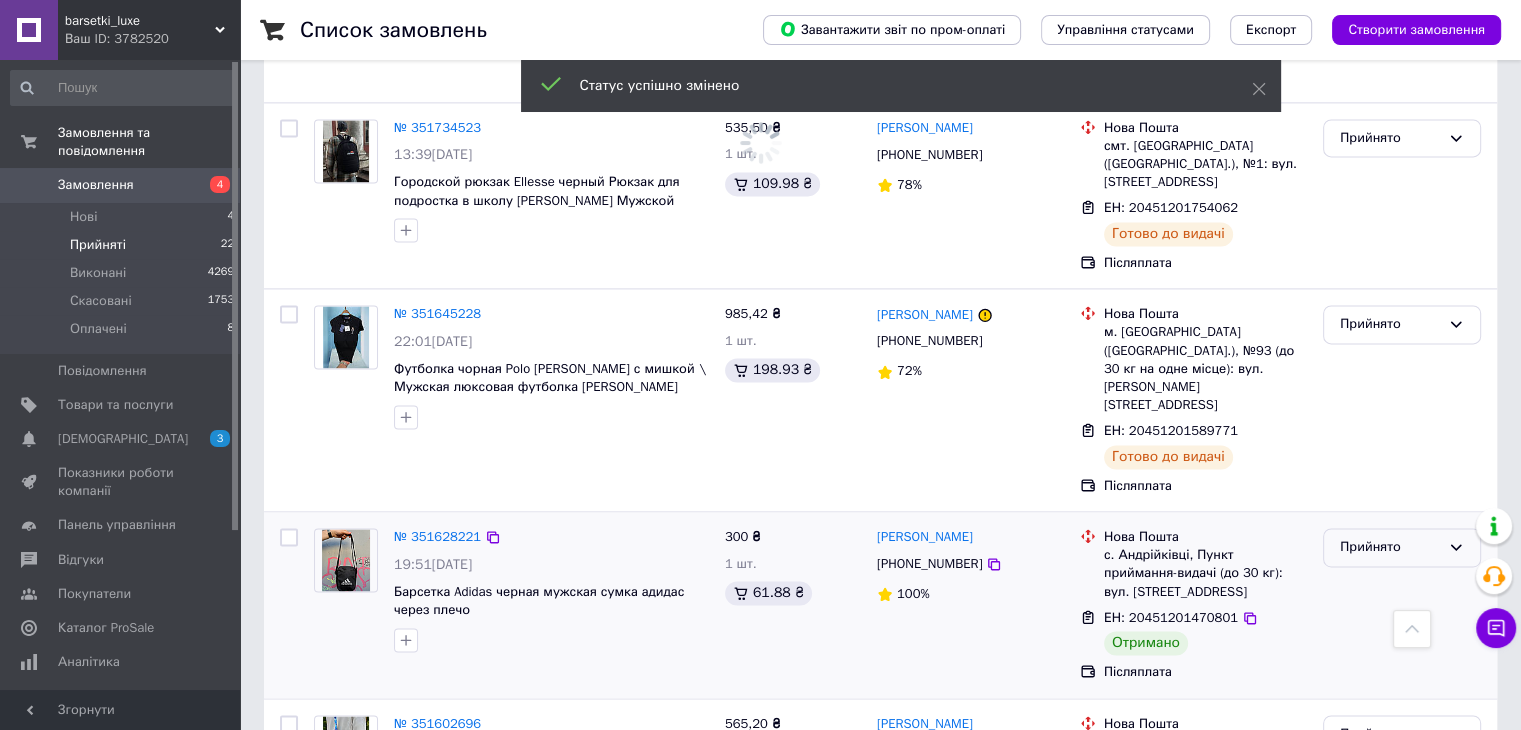 click on "Прийнято" at bounding box center [1390, 547] 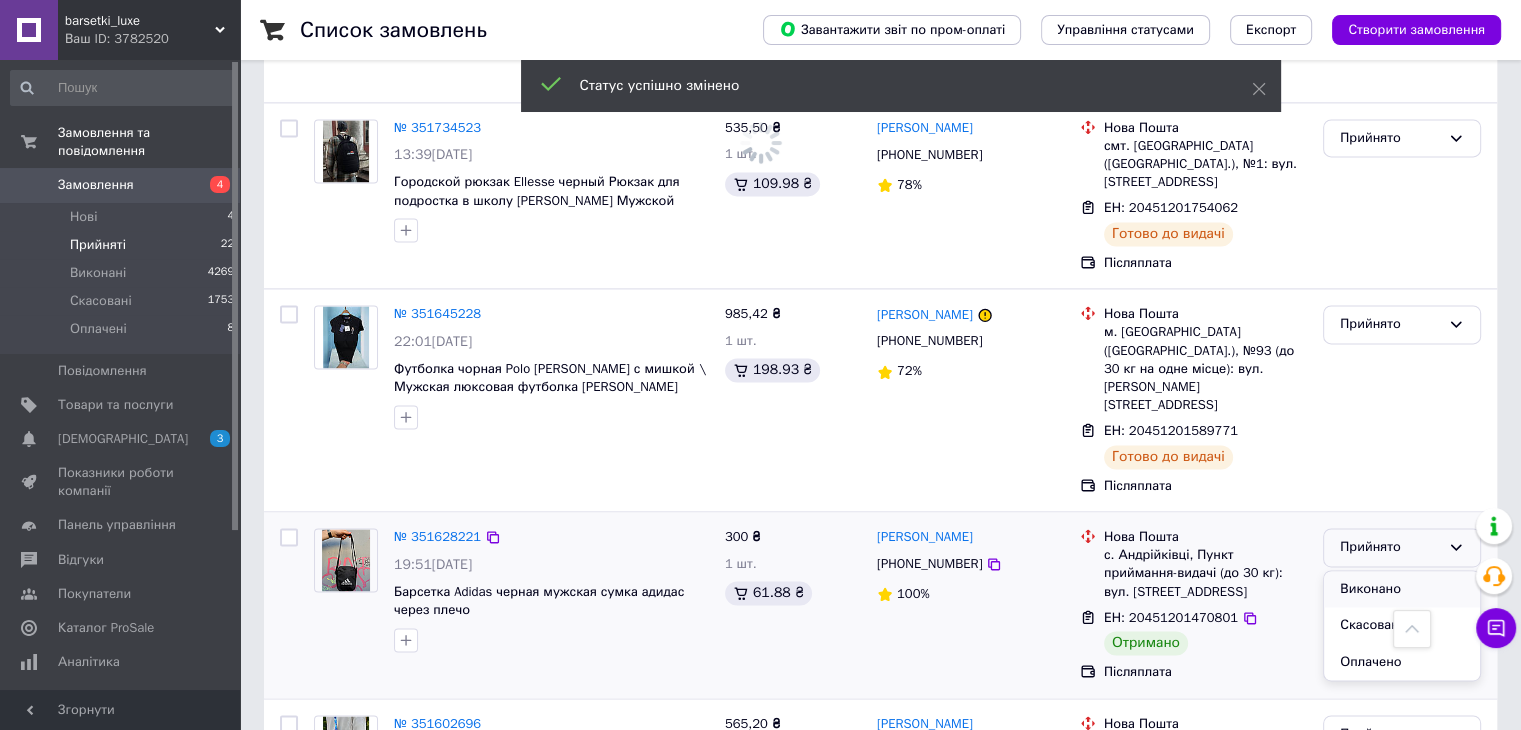 click on "Виконано" at bounding box center [1402, 589] 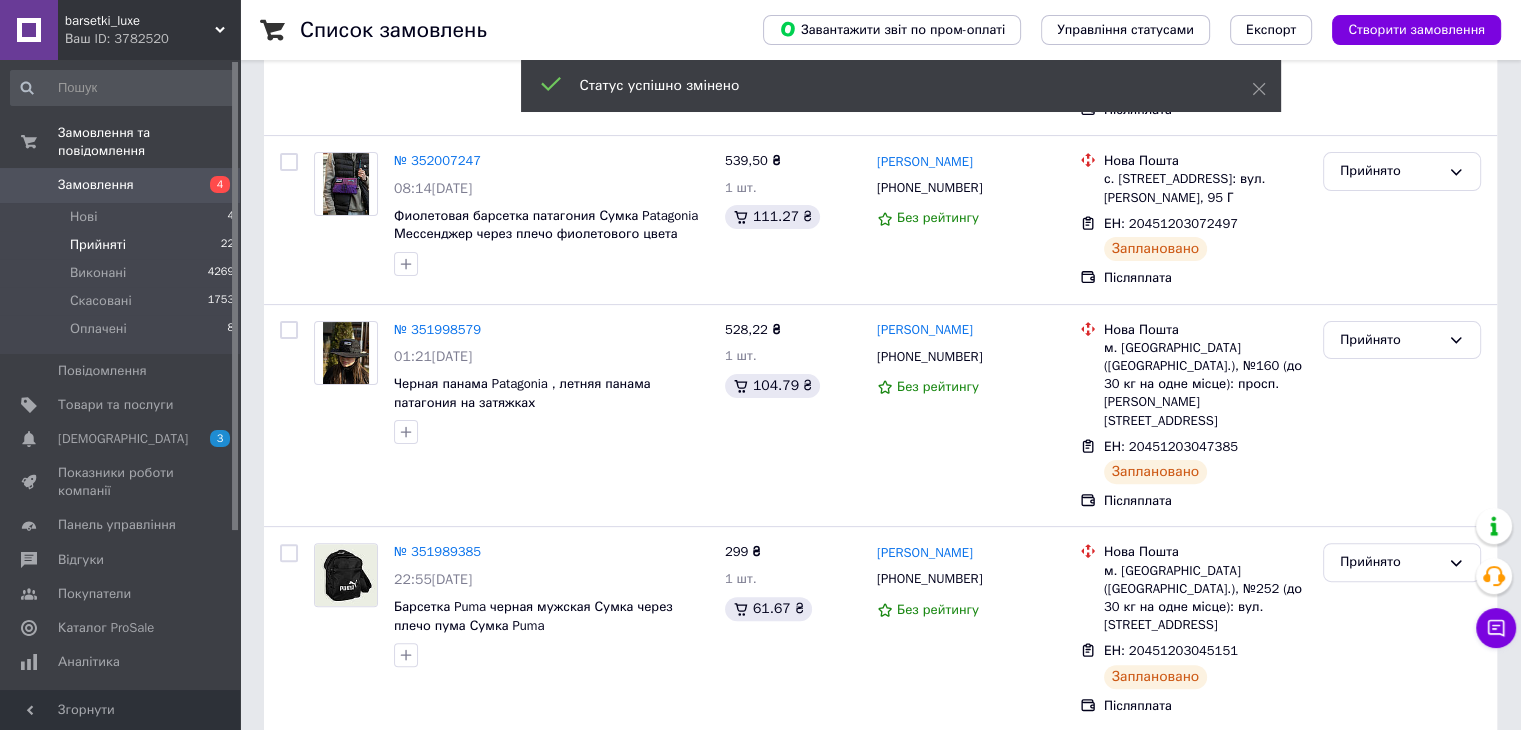 scroll, scrollTop: 700, scrollLeft: 0, axis: vertical 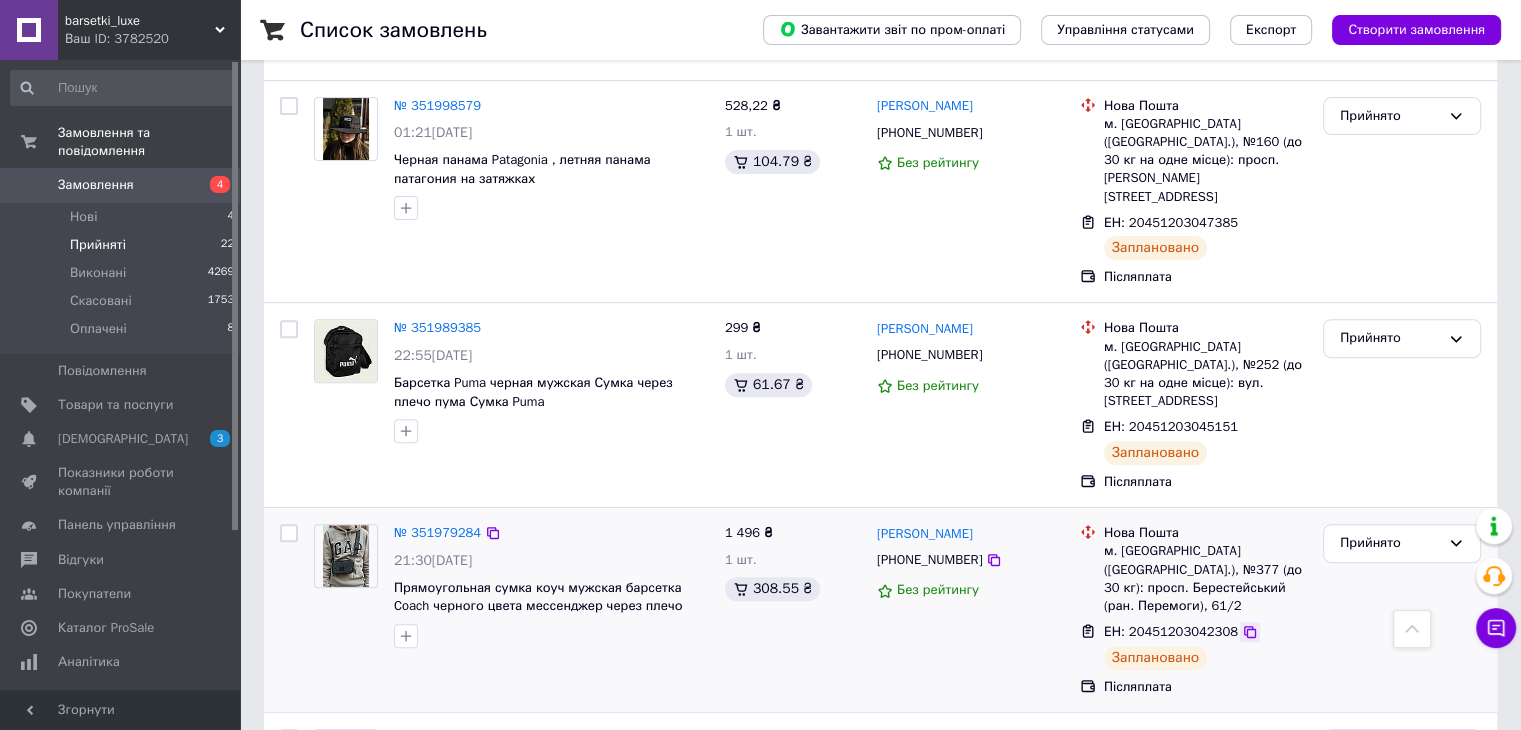 click 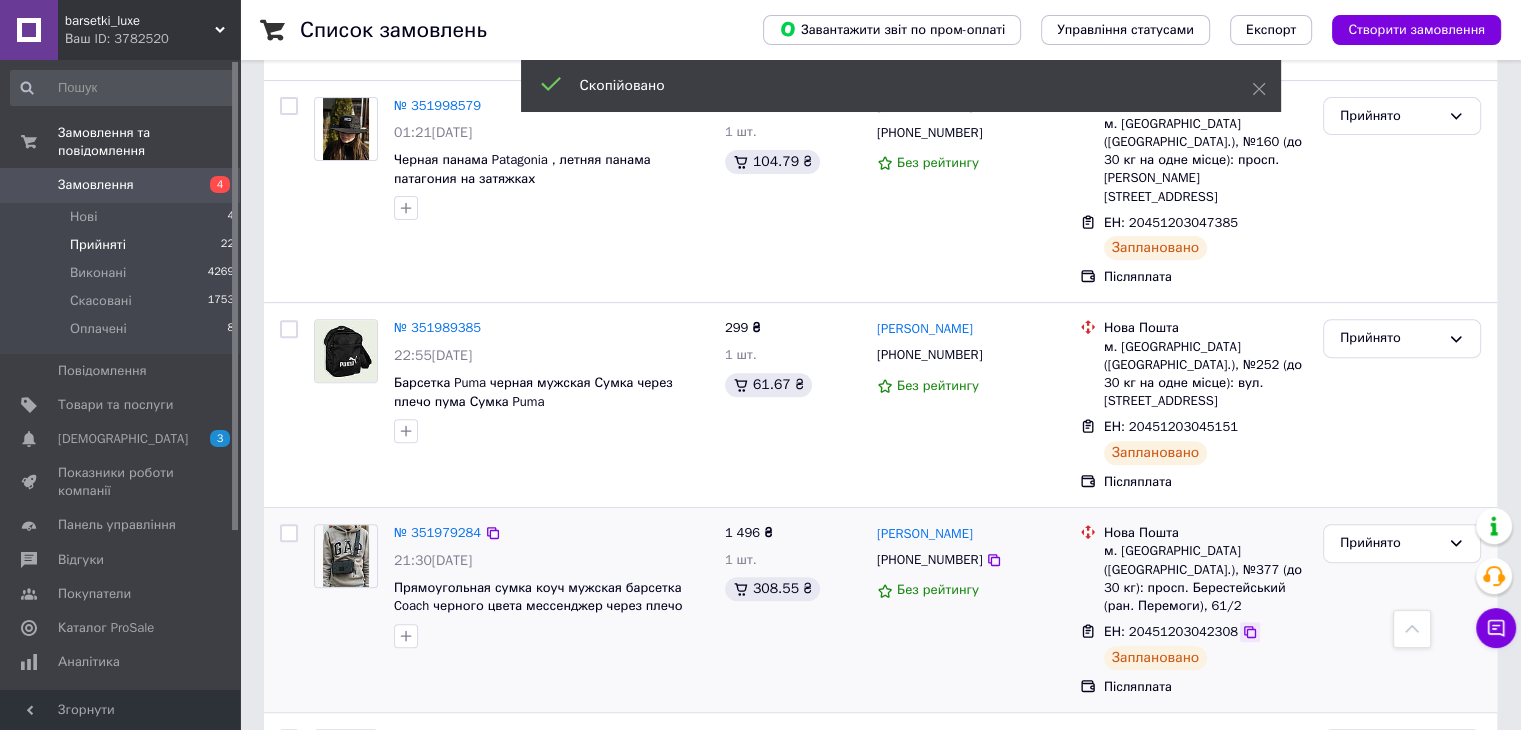 click 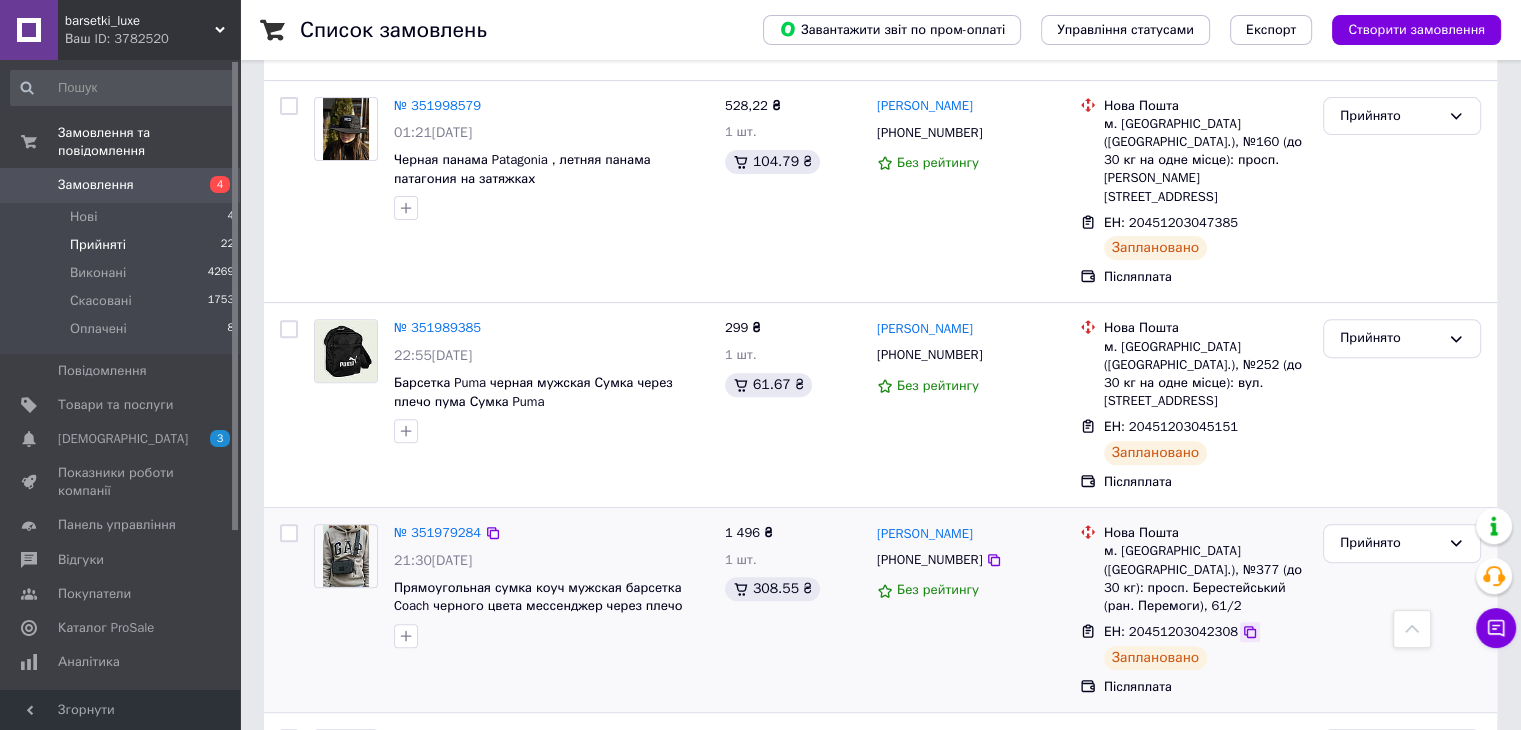 click 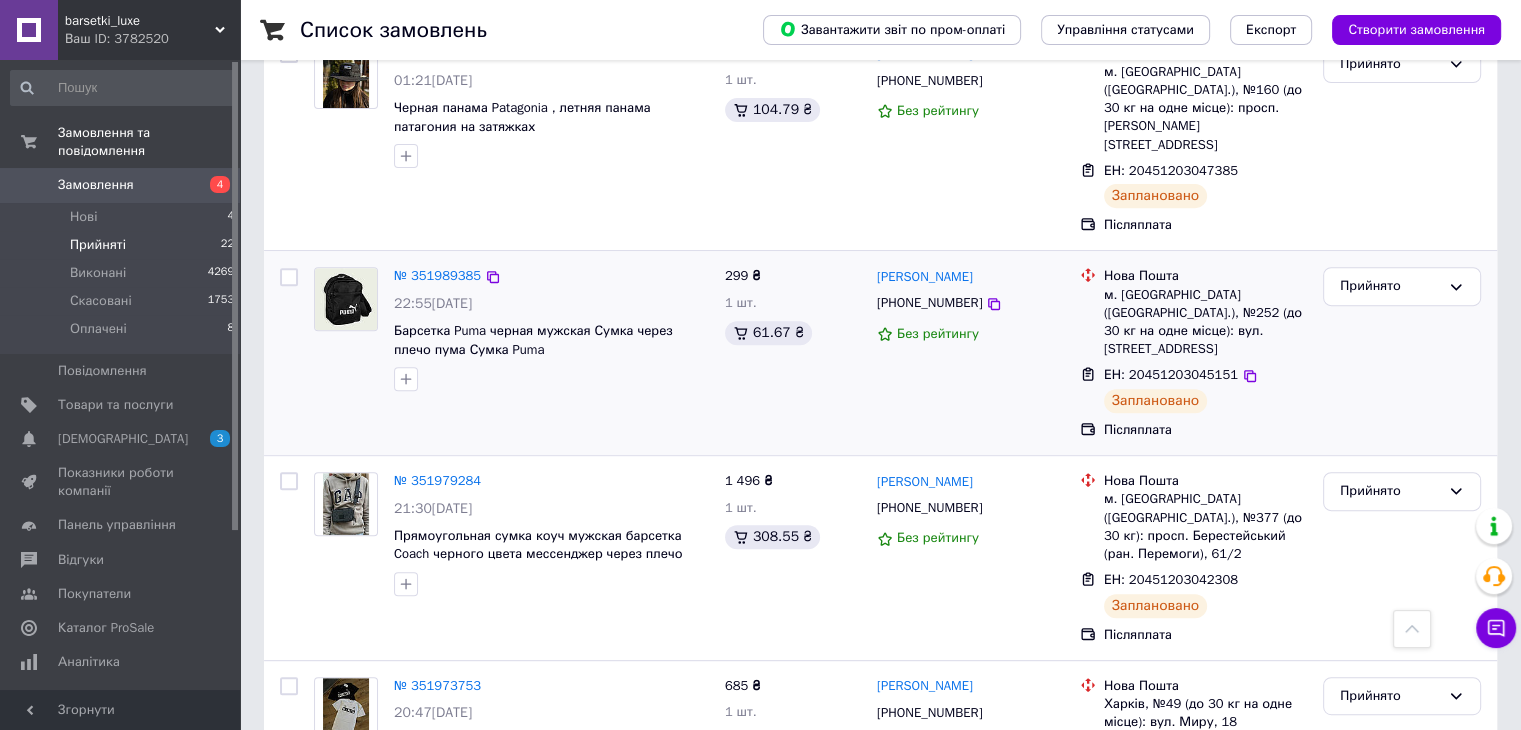 scroll, scrollTop: 700, scrollLeft: 0, axis: vertical 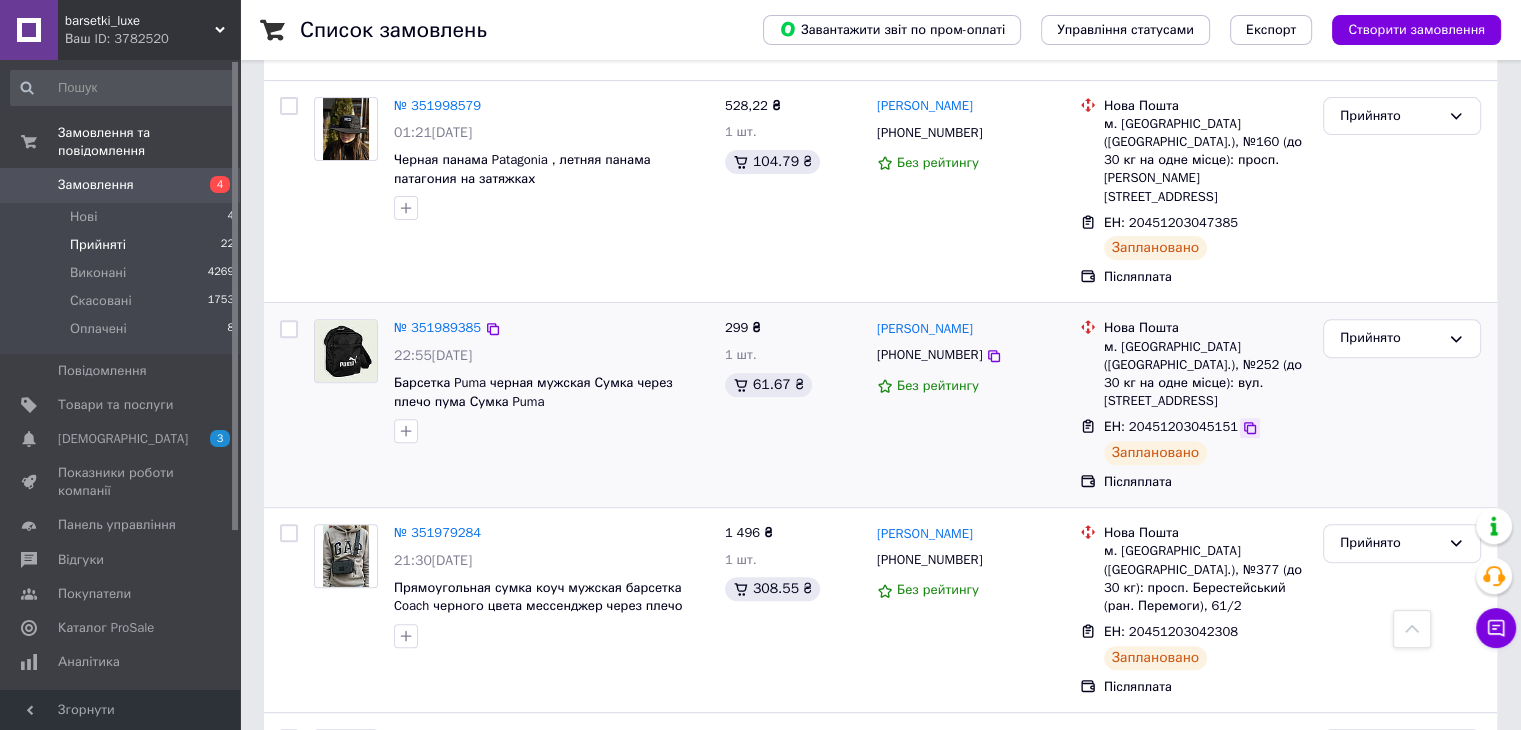 click 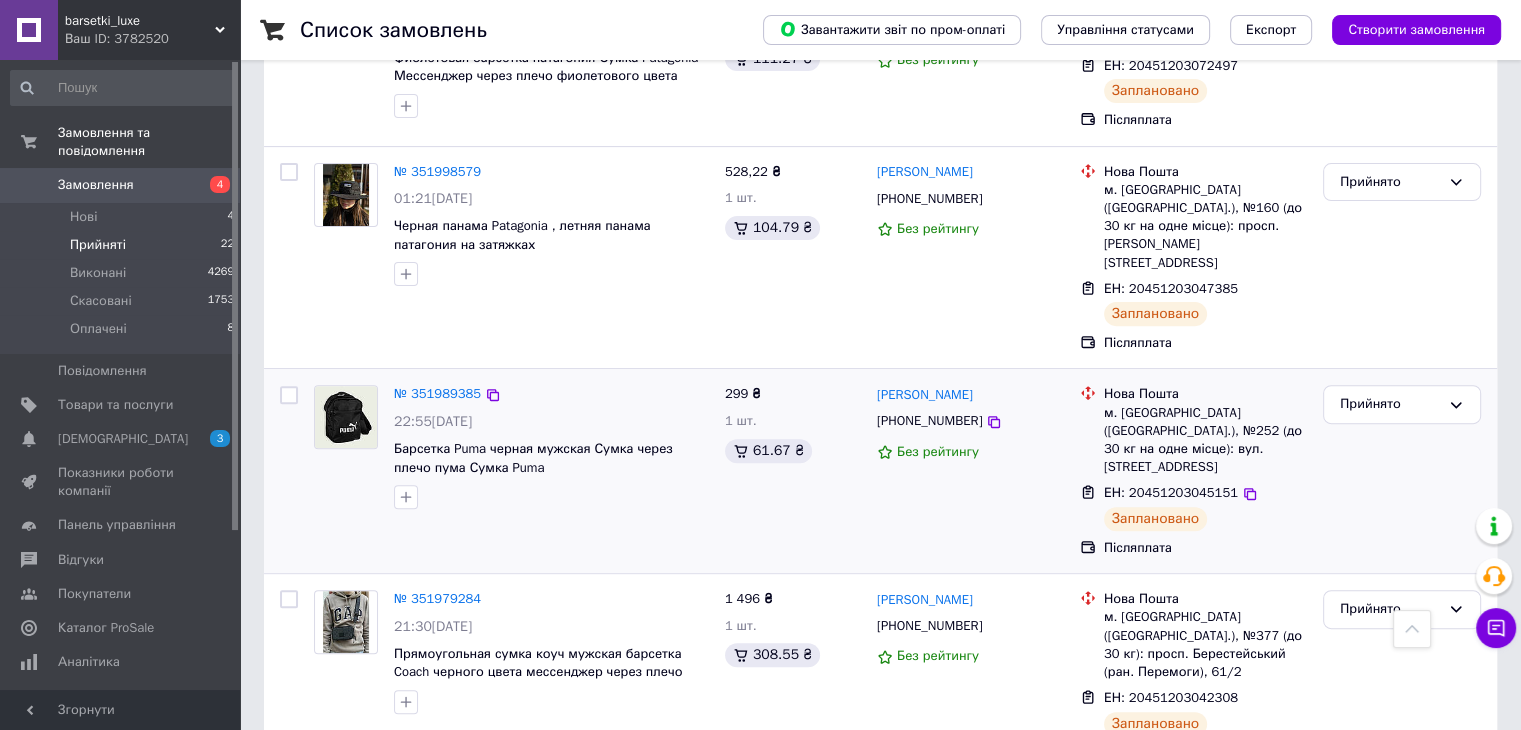 scroll, scrollTop: 600, scrollLeft: 0, axis: vertical 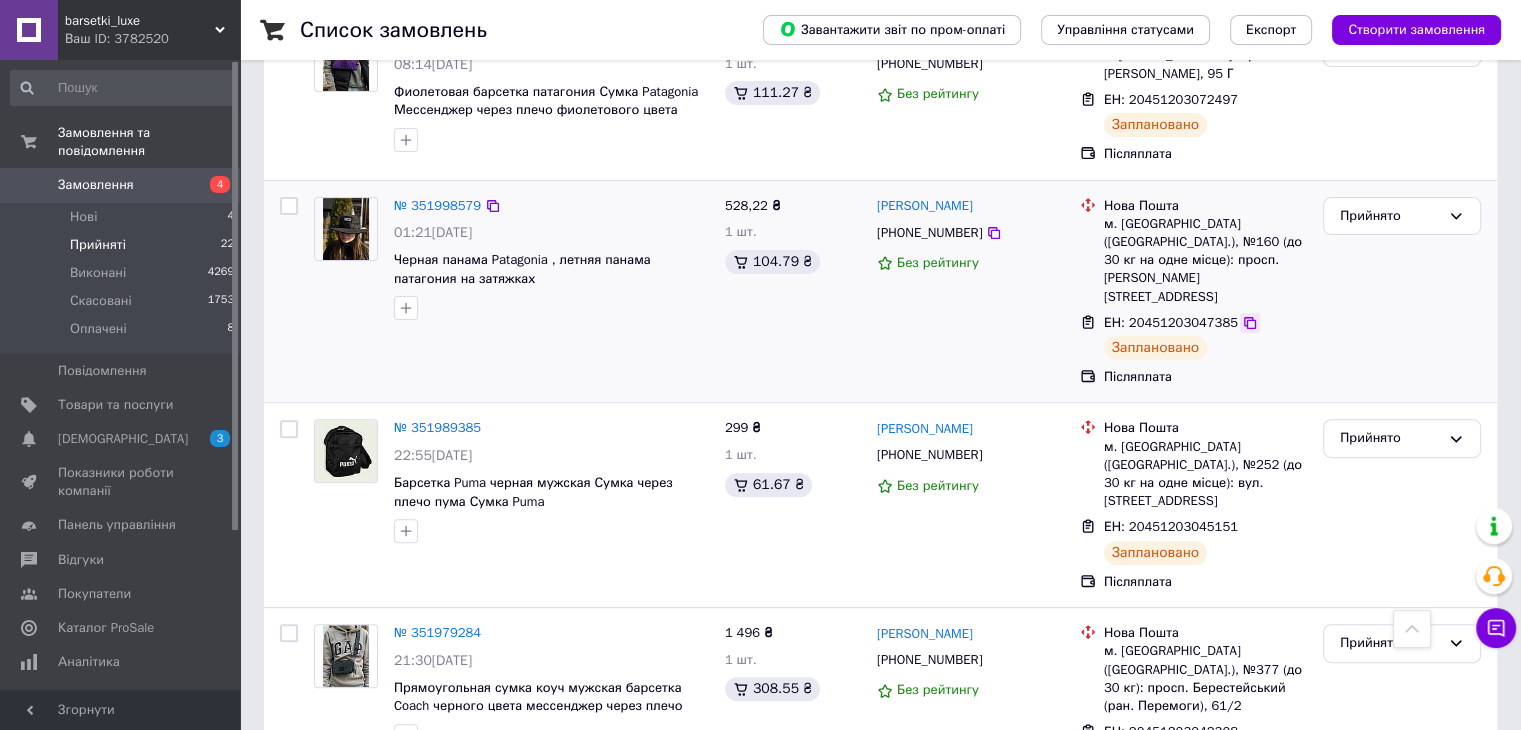 click 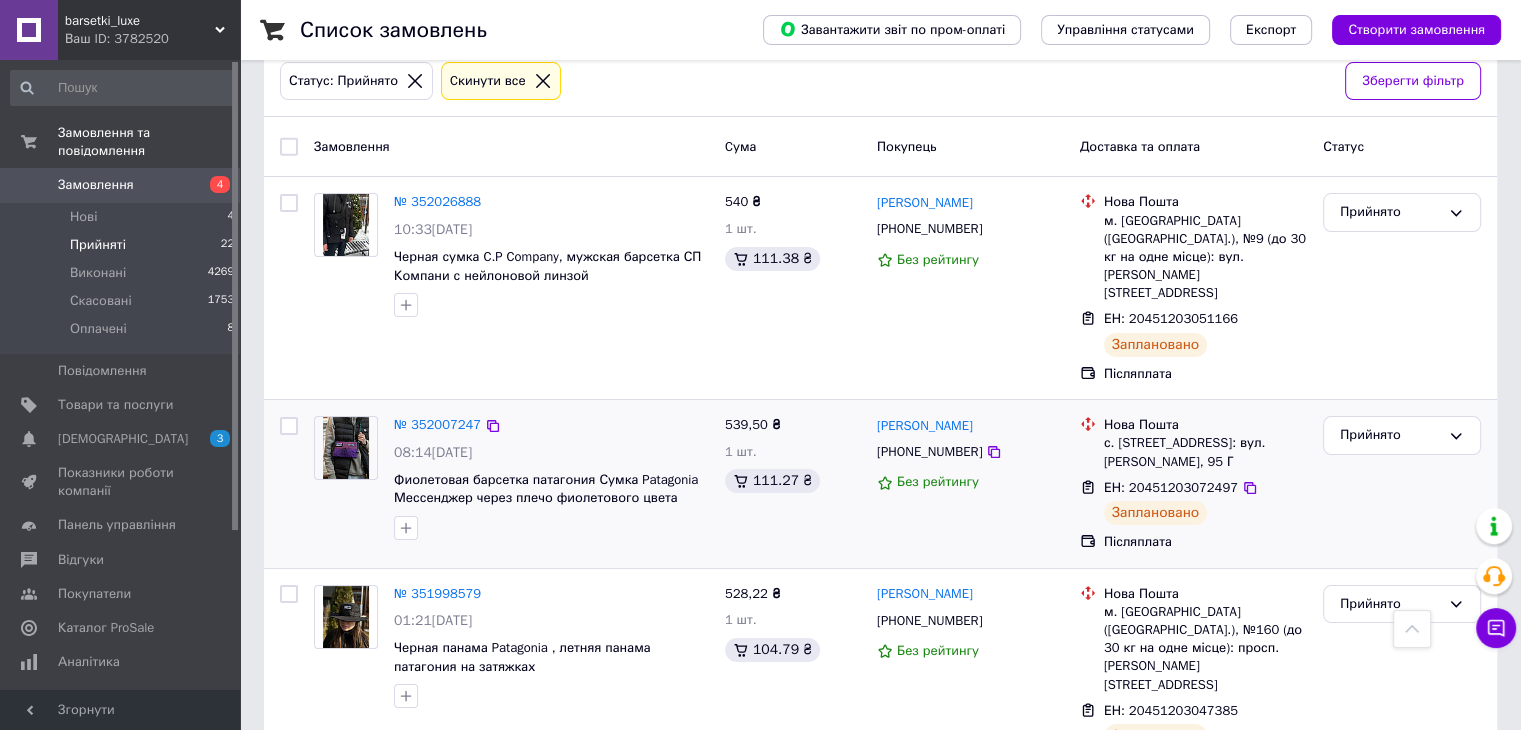 scroll, scrollTop: 200, scrollLeft: 0, axis: vertical 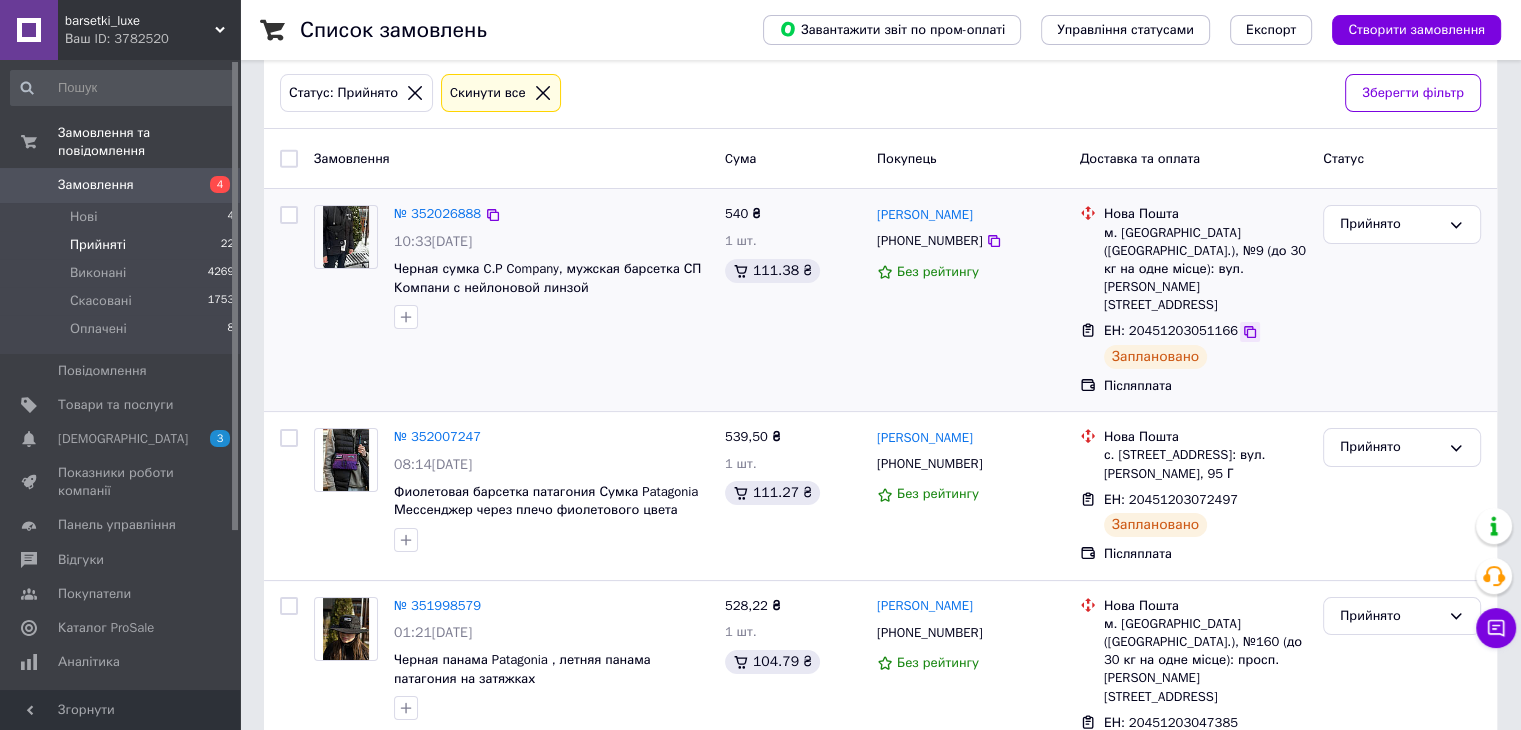 click 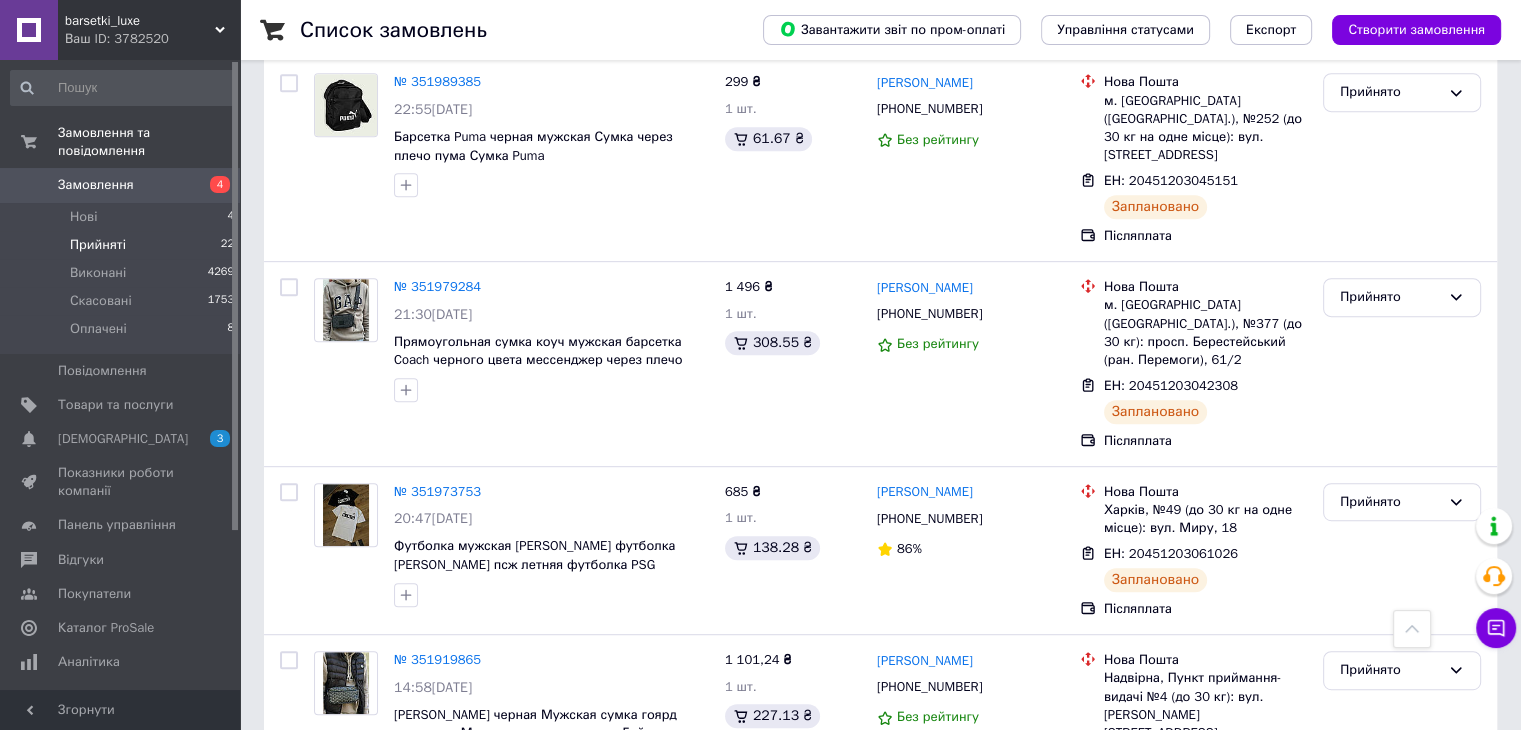 scroll, scrollTop: 1000, scrollLeft: 0, axis: vertical 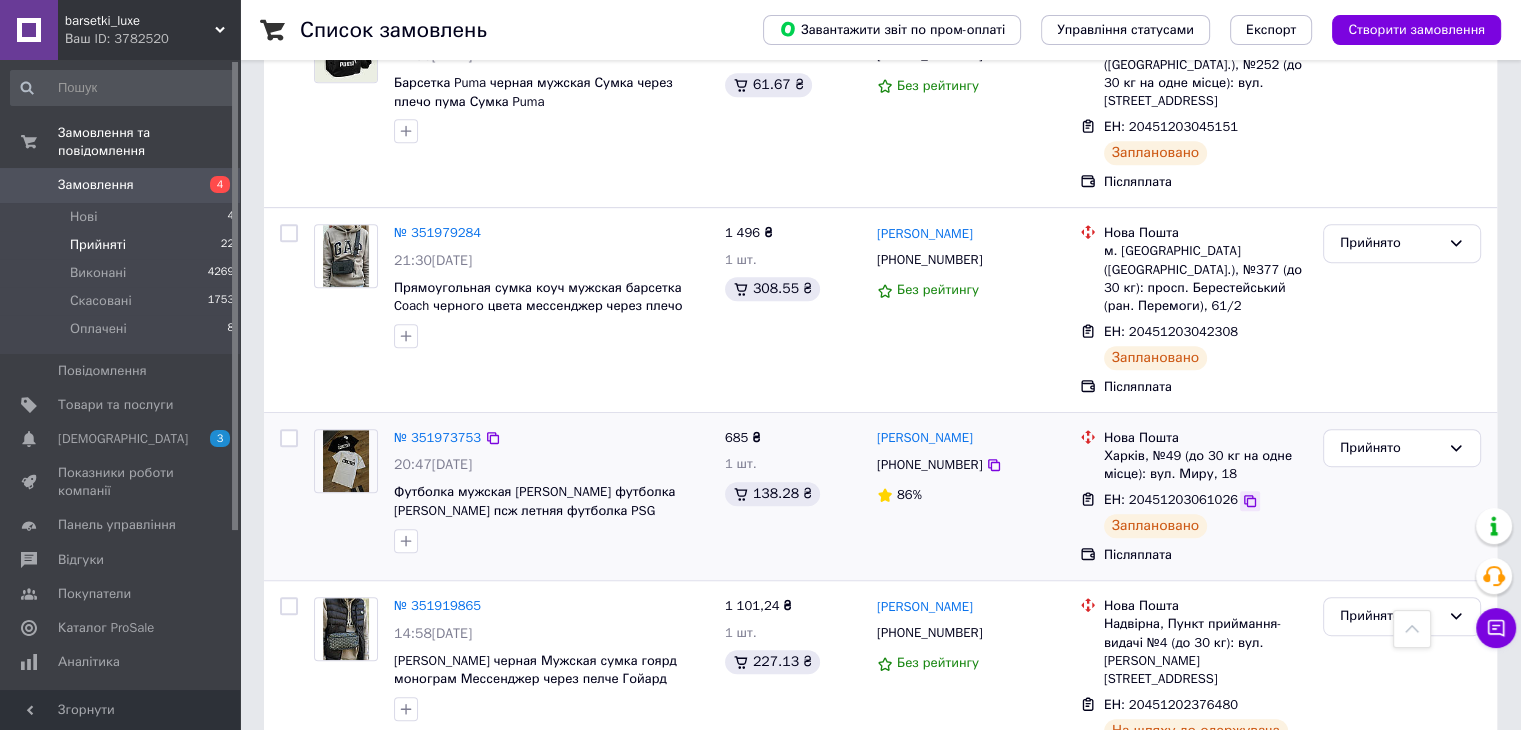 click 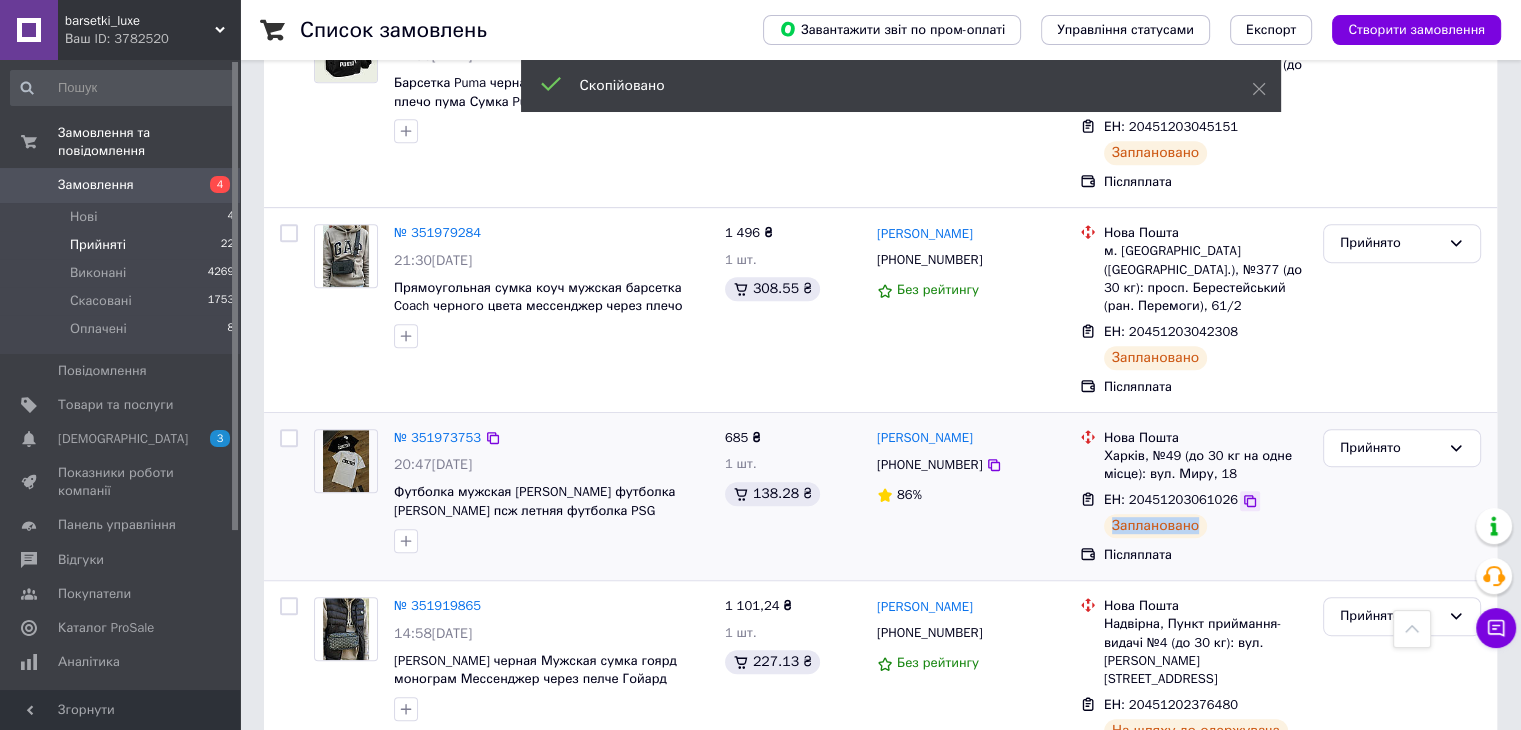 click 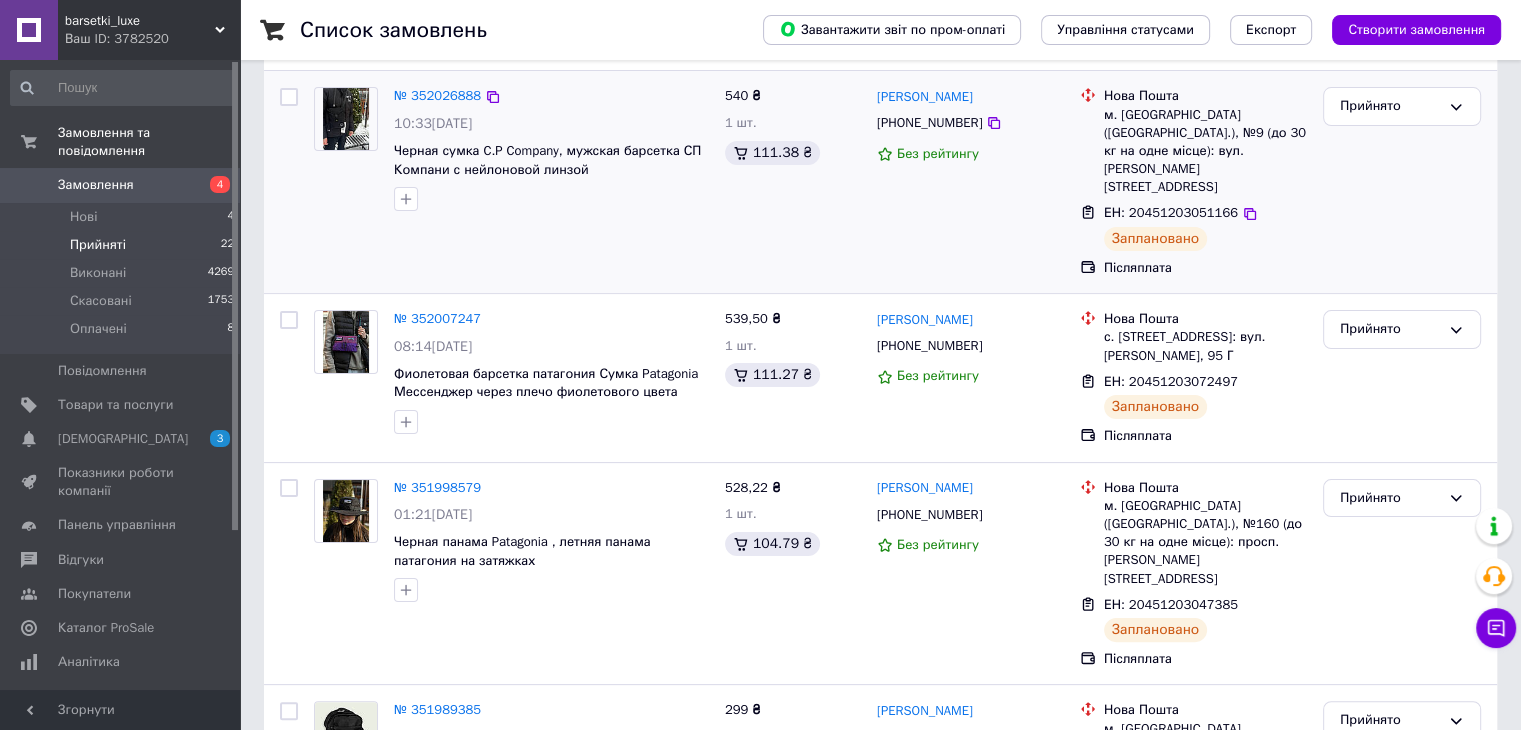 scroll, scrollTop: 200, scrollLeft: 0, axis: vertical 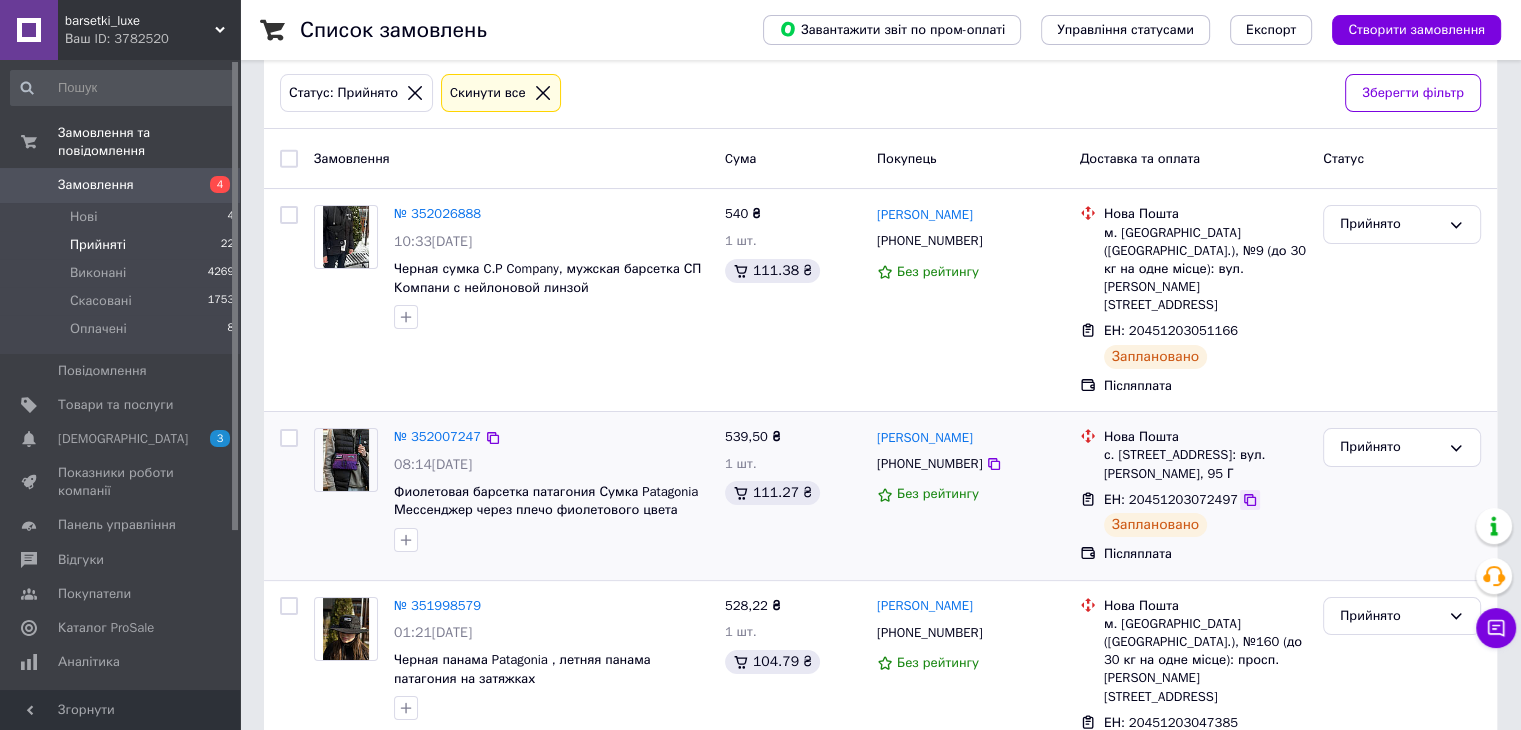 click 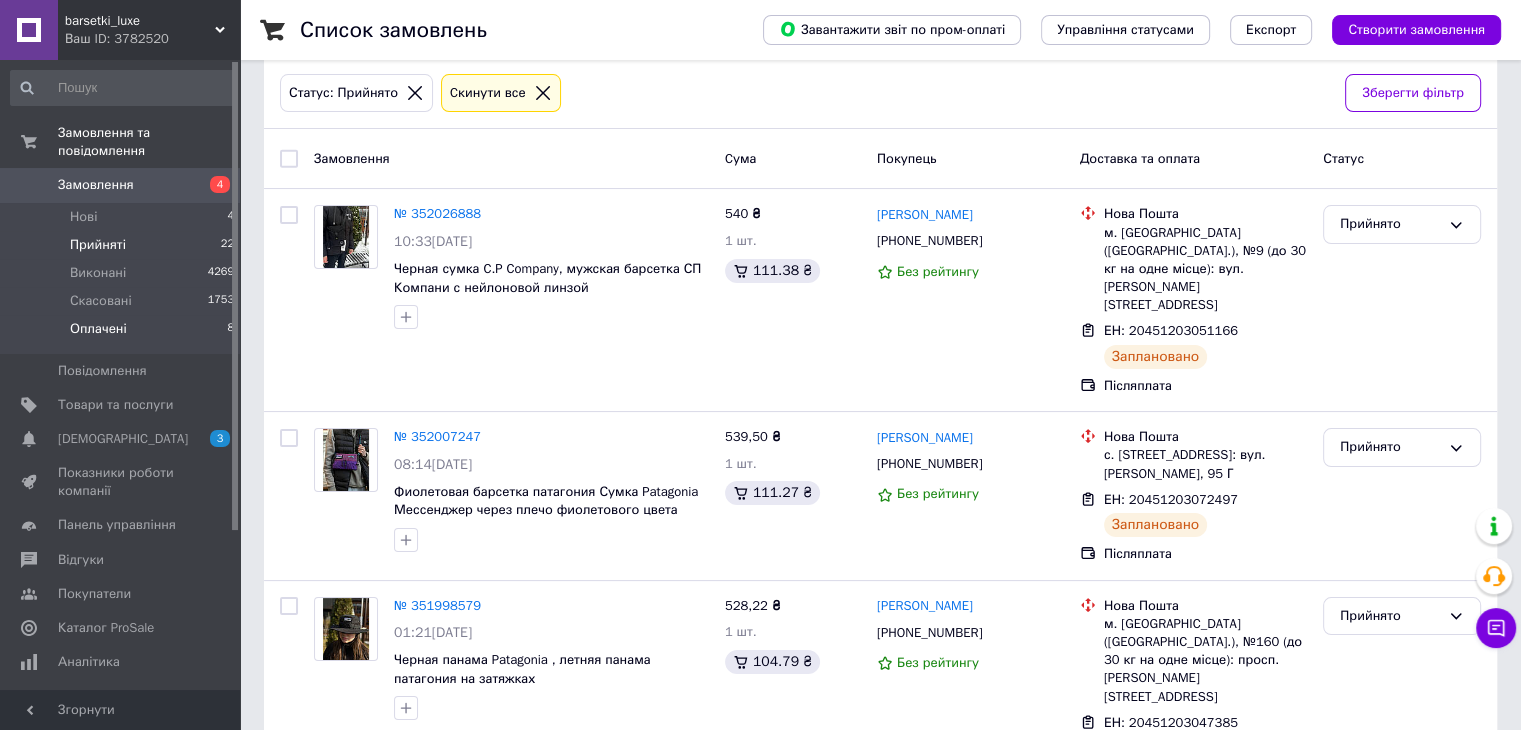 click on "Оплачені 8" at bounding box center (123, 334) 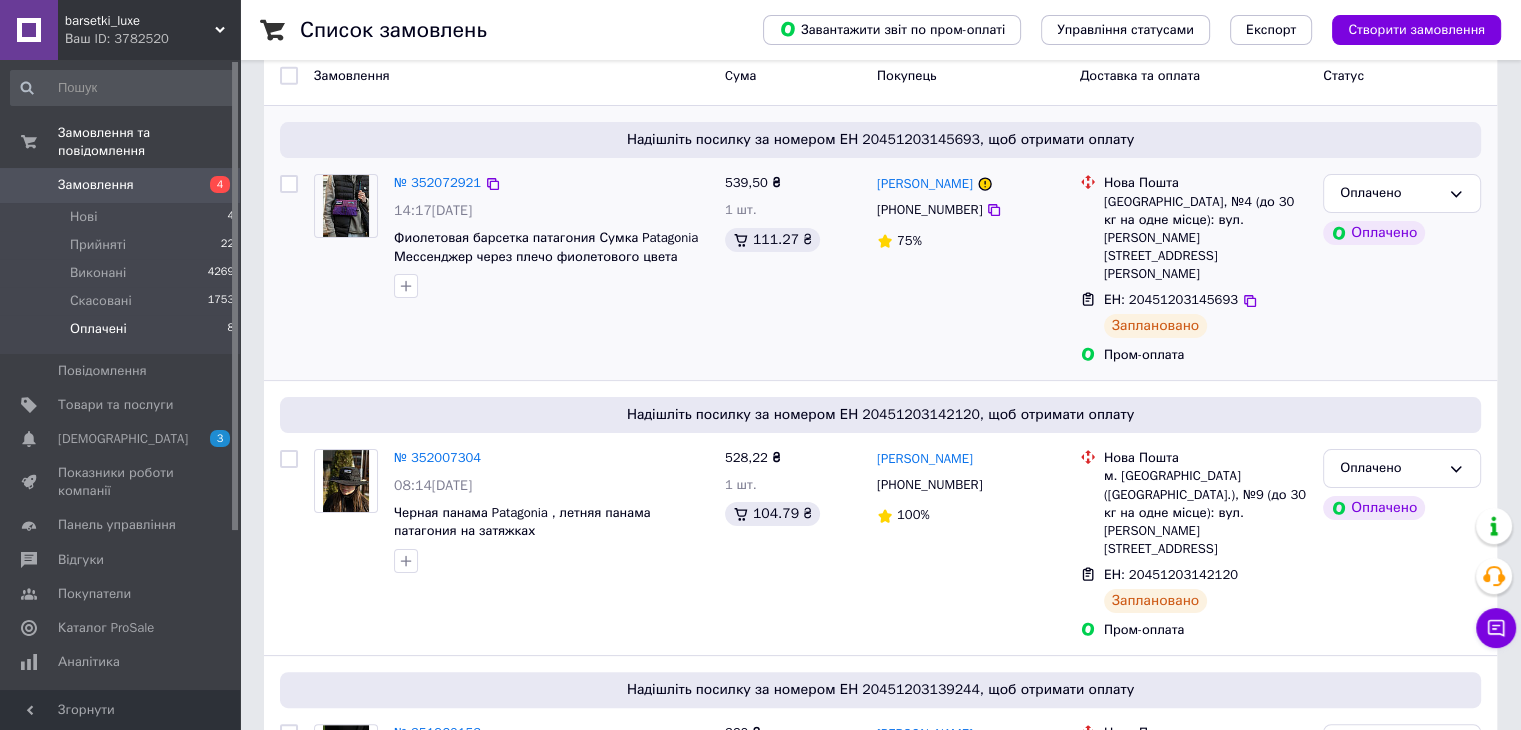 scroll, scrollTop: 400, scrollLeft: 0, axis: vertical 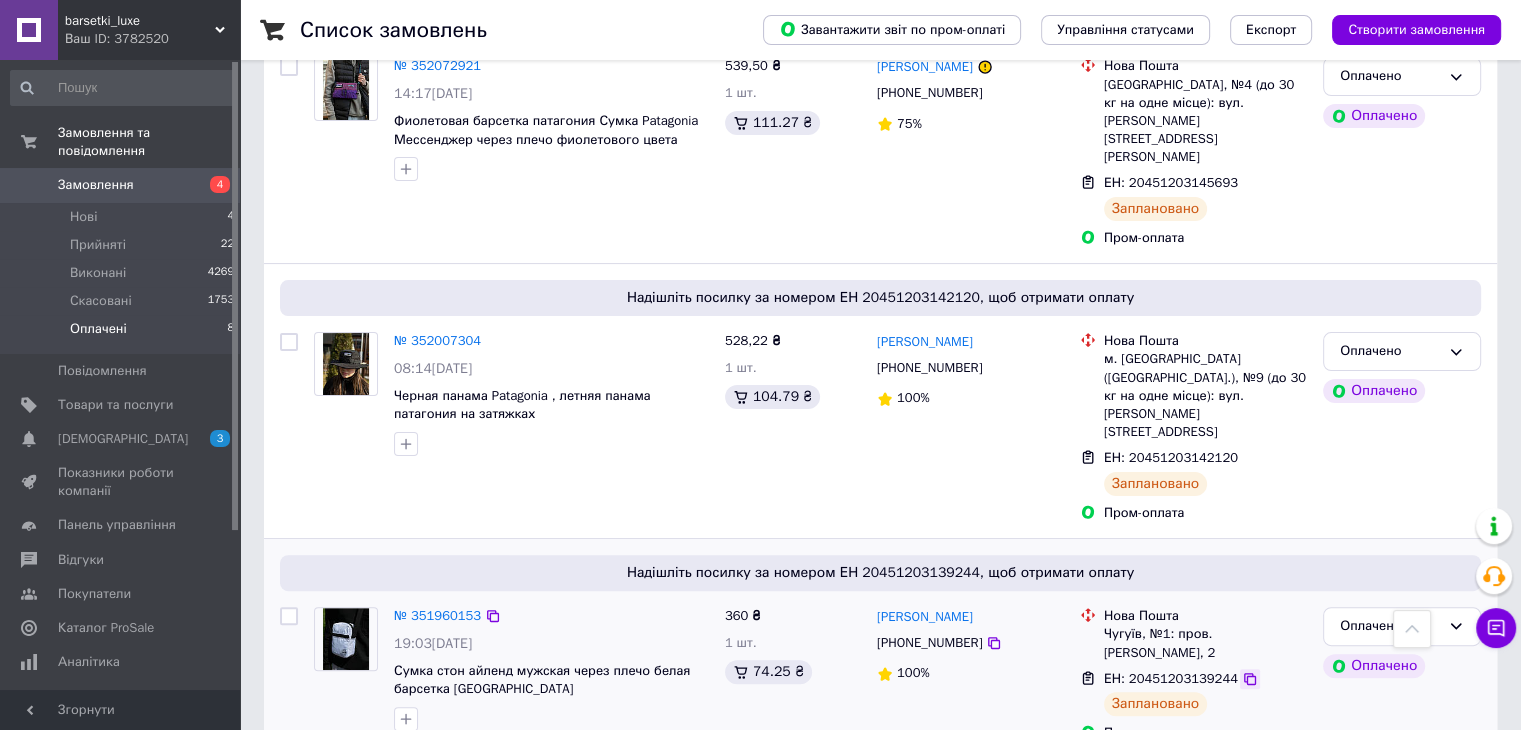 click 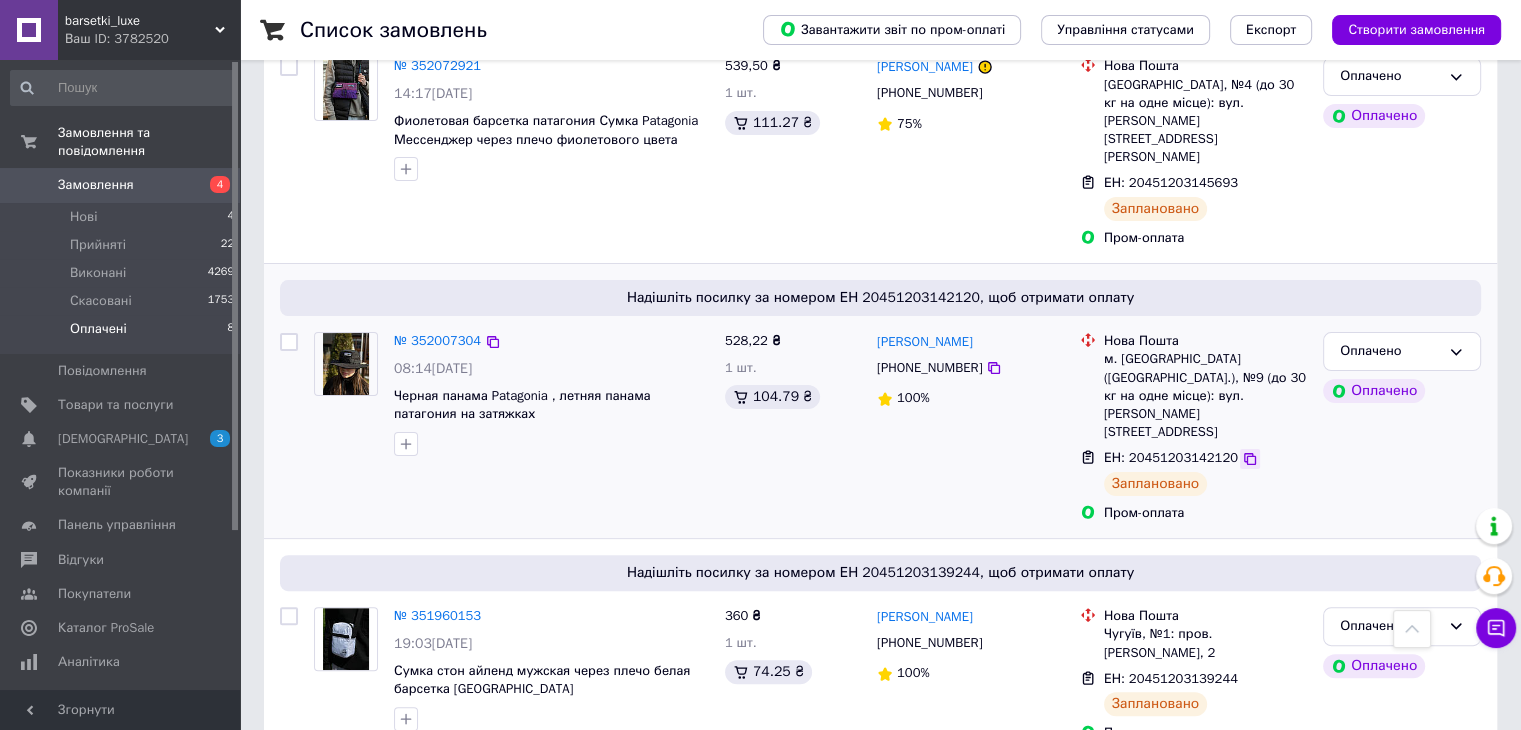 click 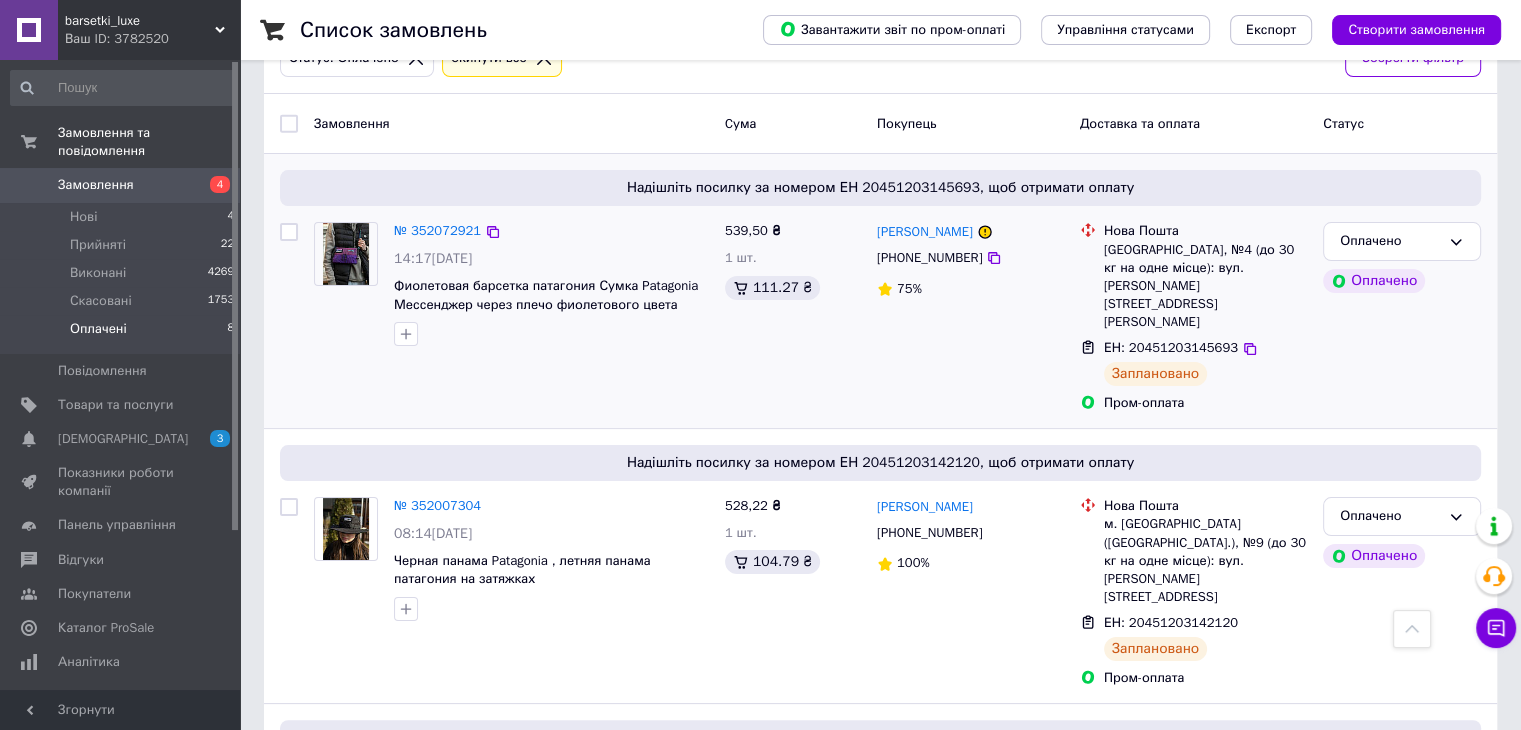 scroll, scrollTop: 200, scrollLeft: 0, axis: vertical 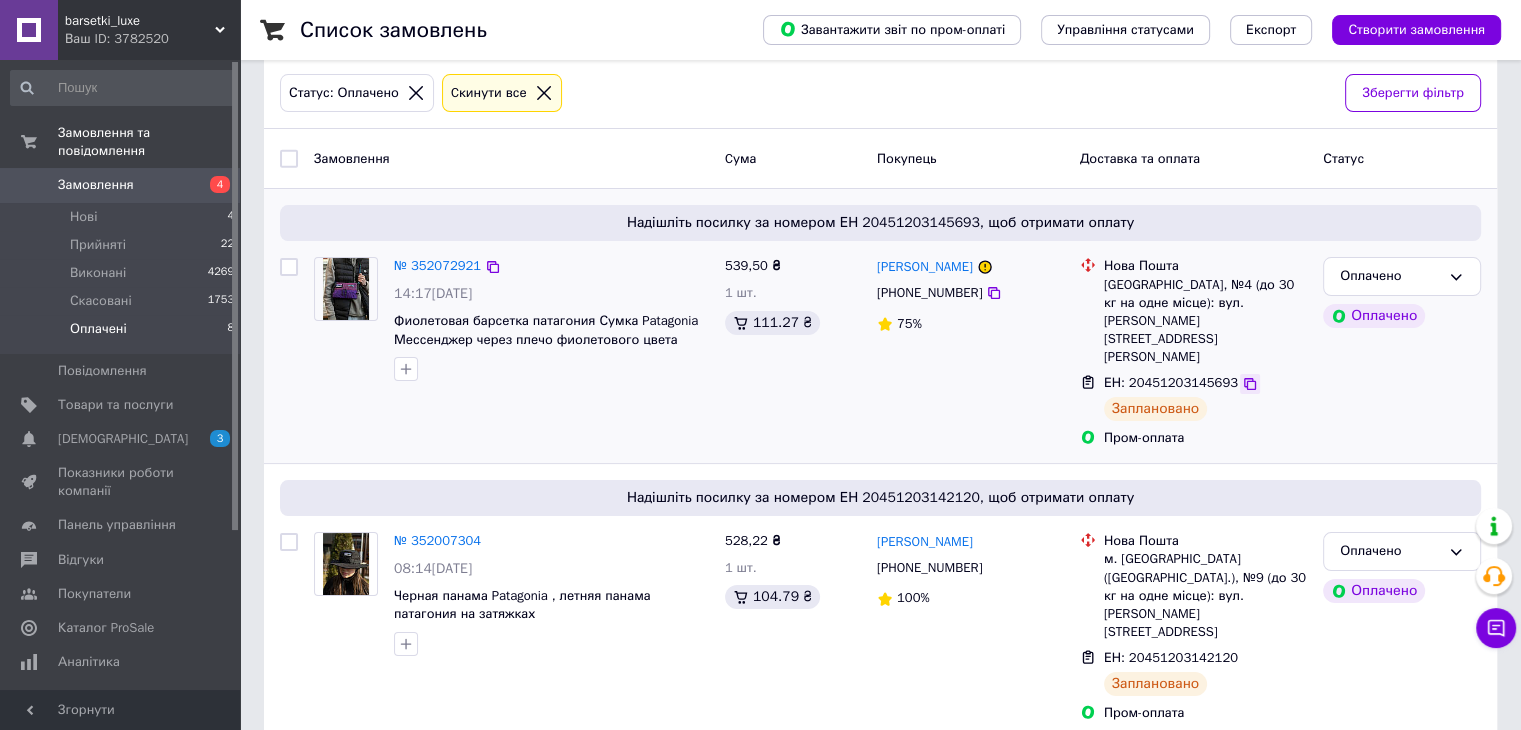 click 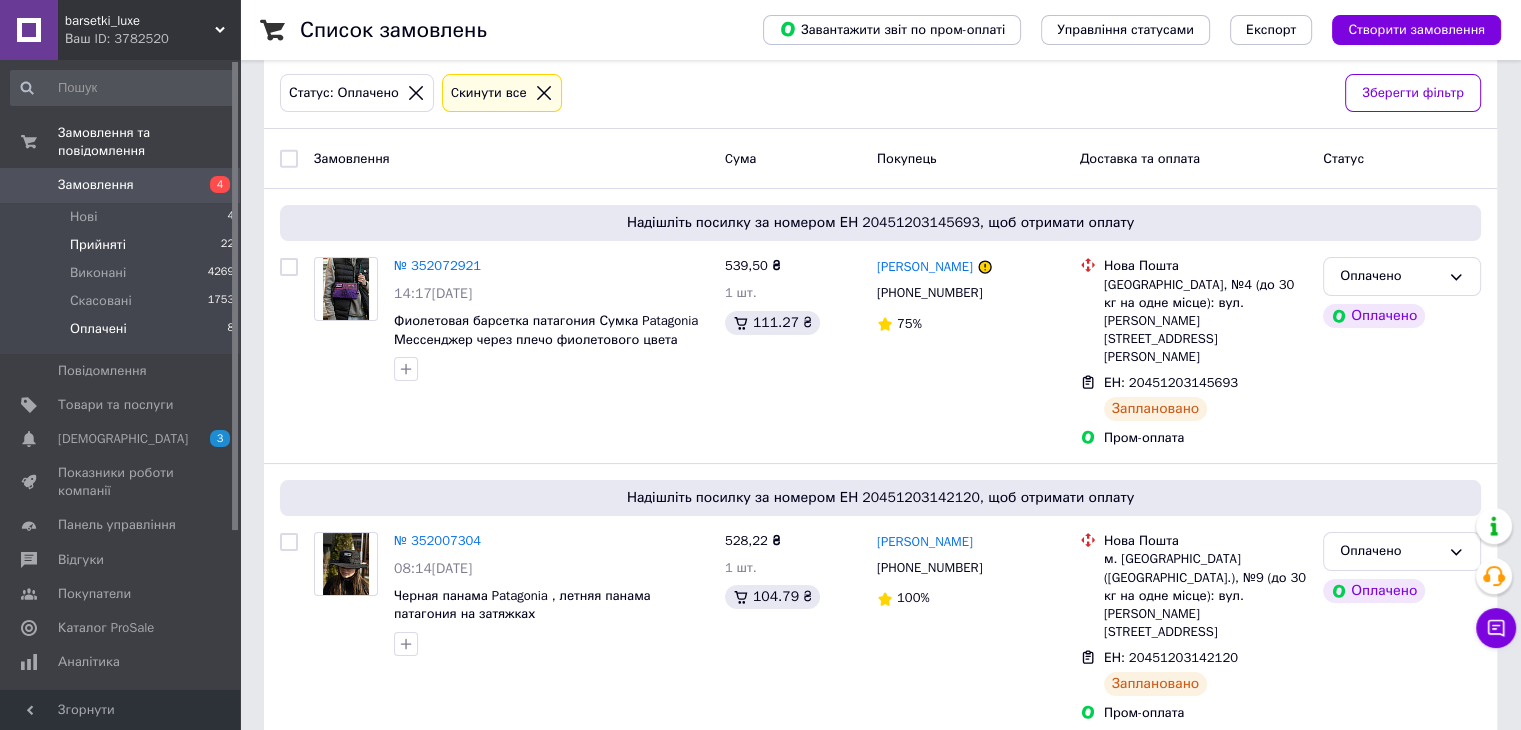 click on "Прийняті 22" at bounding box center [123, 245] 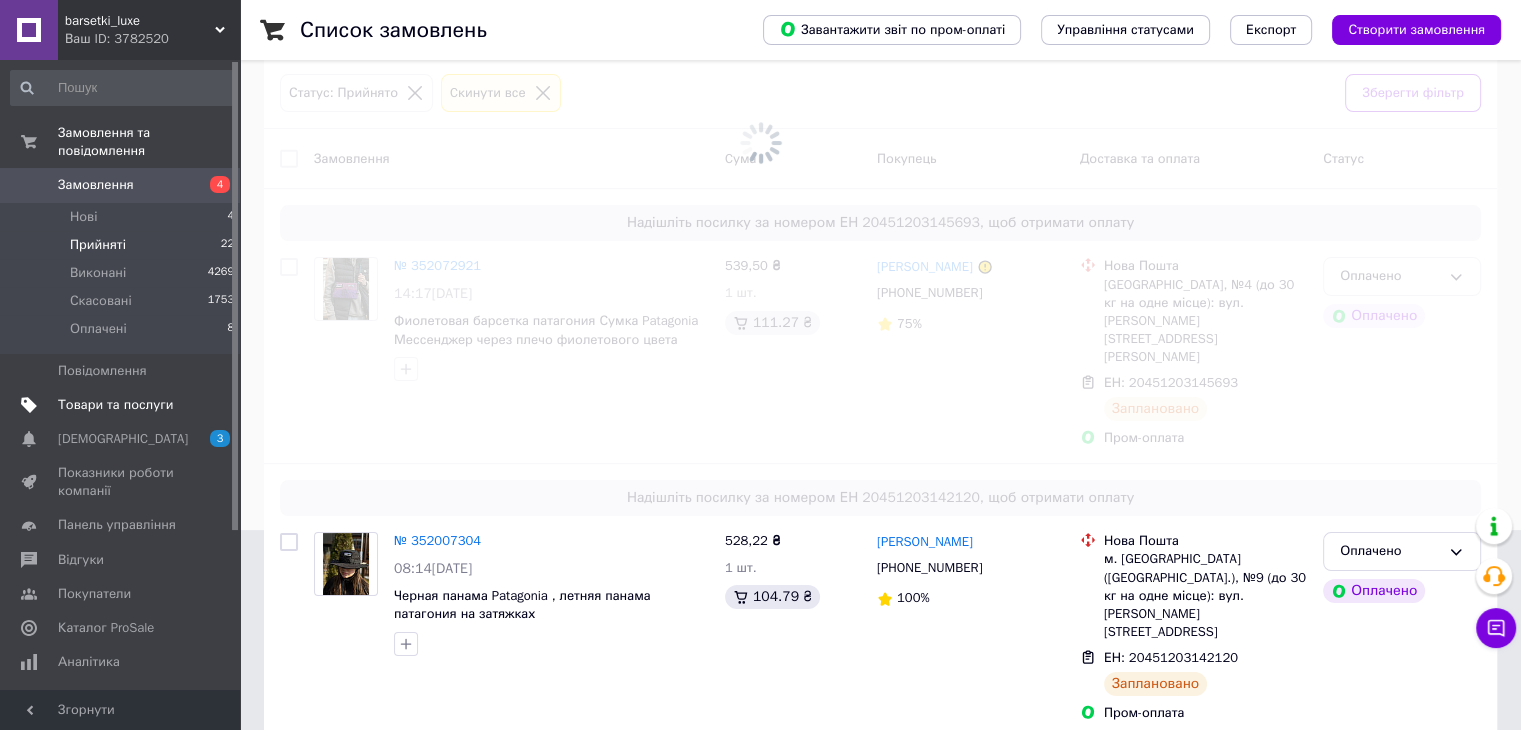 click on "Товари та послуги" at bounding box center [115, 405] 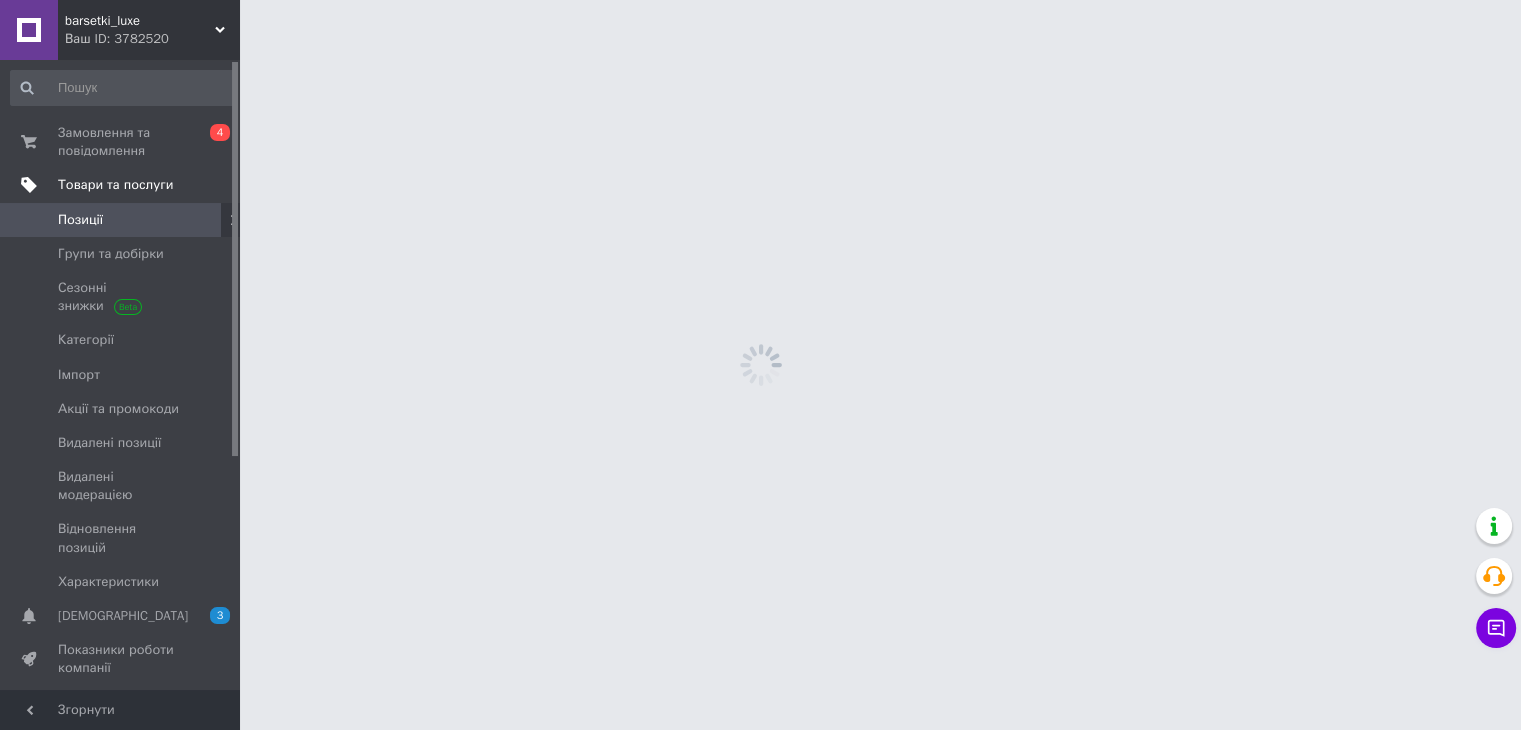 scroll, scrollTop: 0, scrollLeft: 0, axis: both 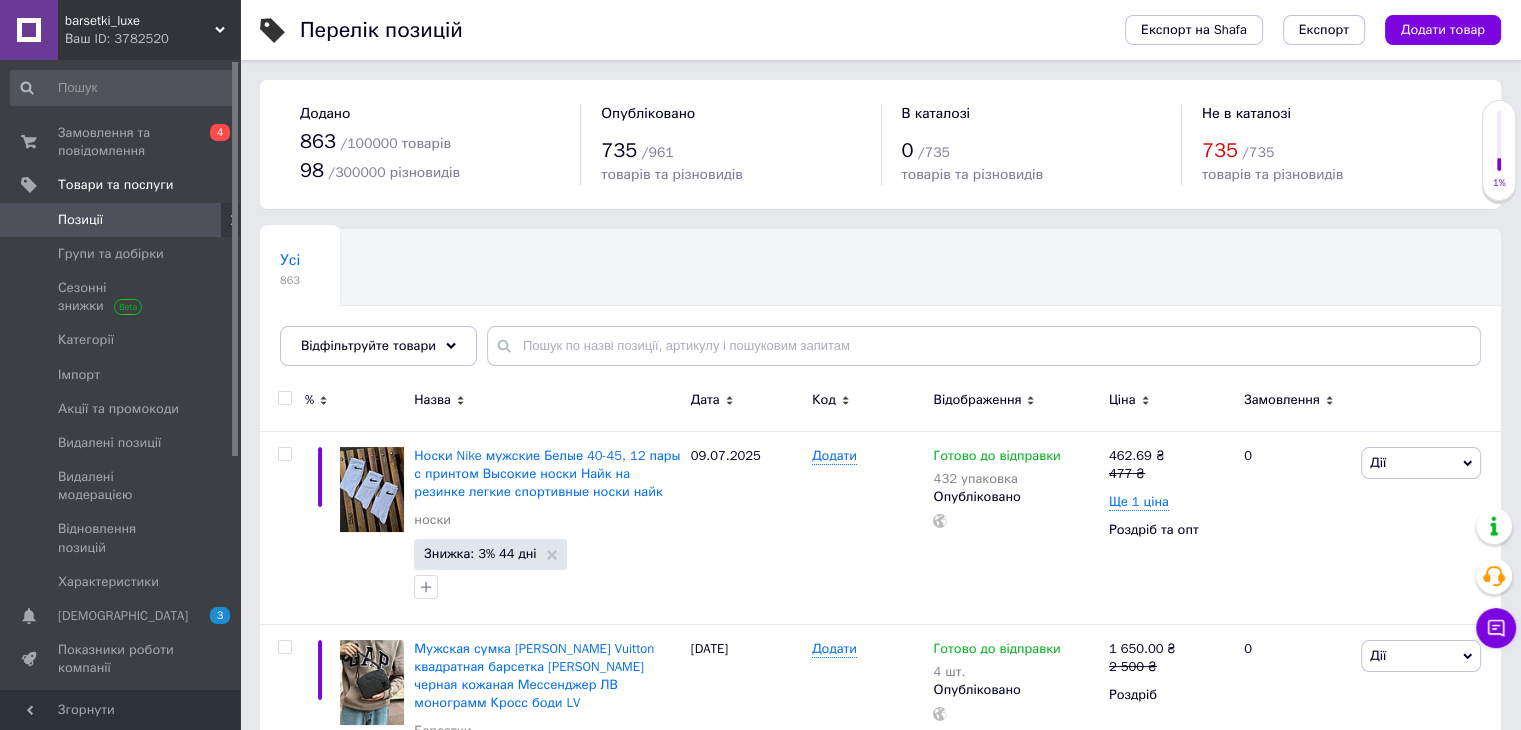click on "Усі 863 Ok Відфільтровано...  Зберегти" at bounding box center (880, 307) 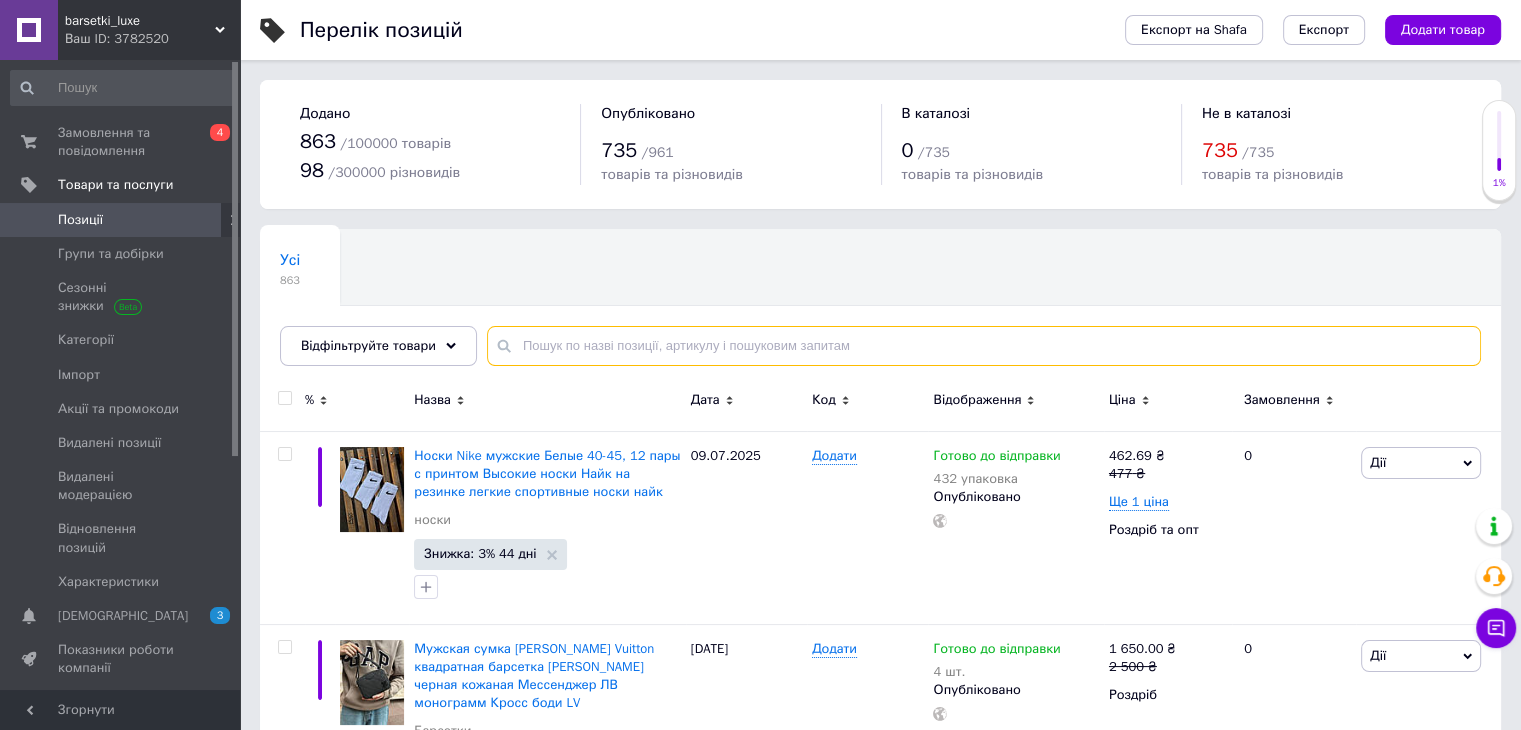 click at bounding box center (984, 346) 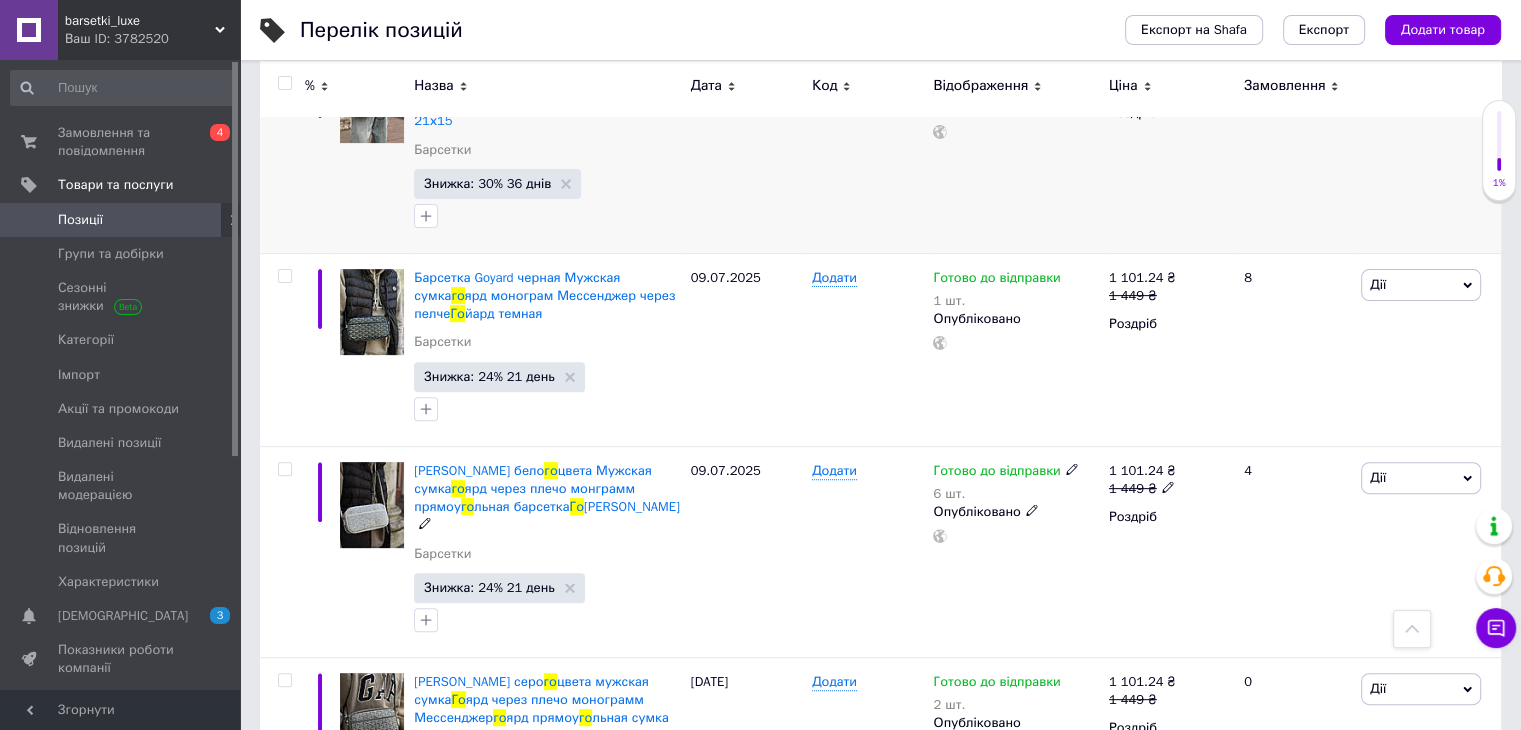 scroll, scrollTop: 700, scrollLeft: 0, axis: vertical 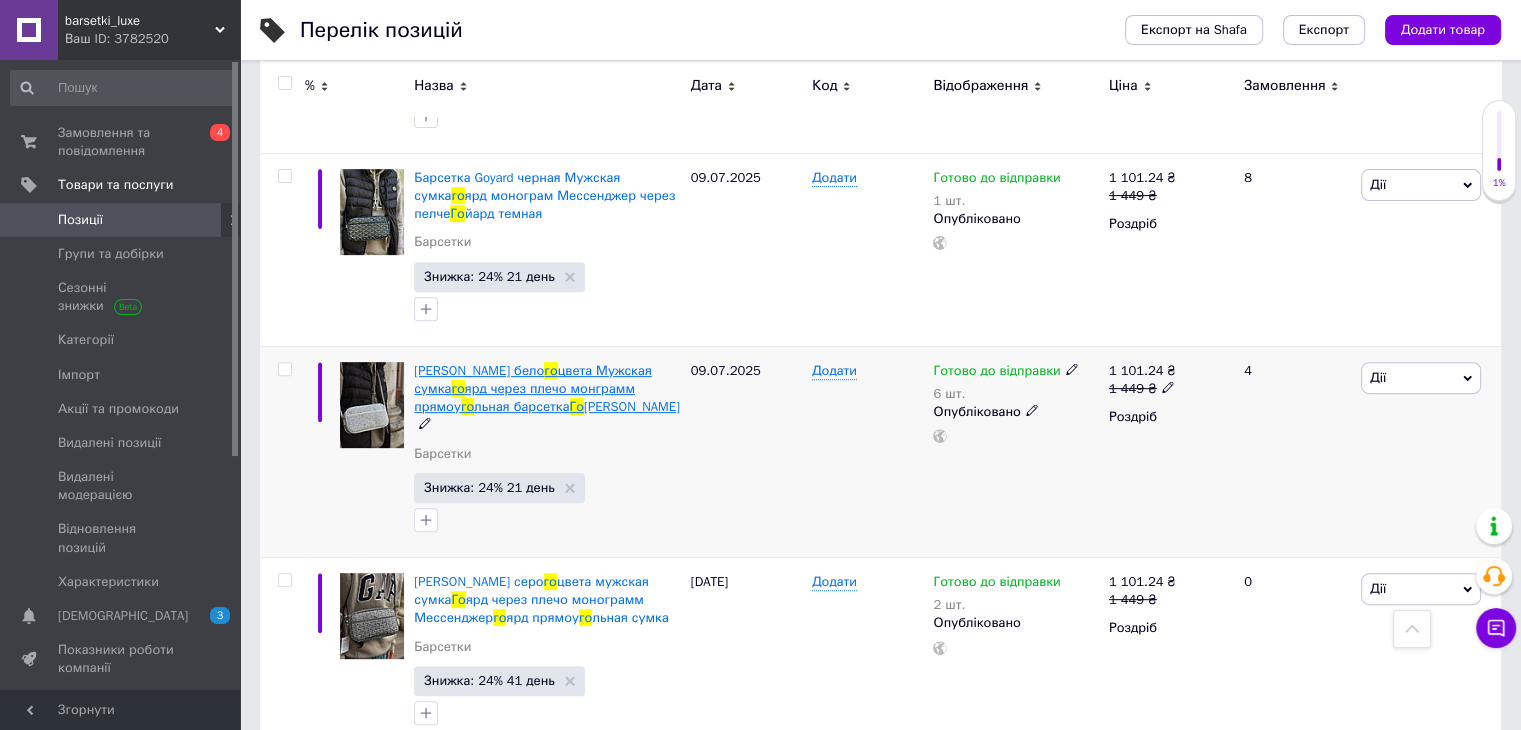 type on "го" 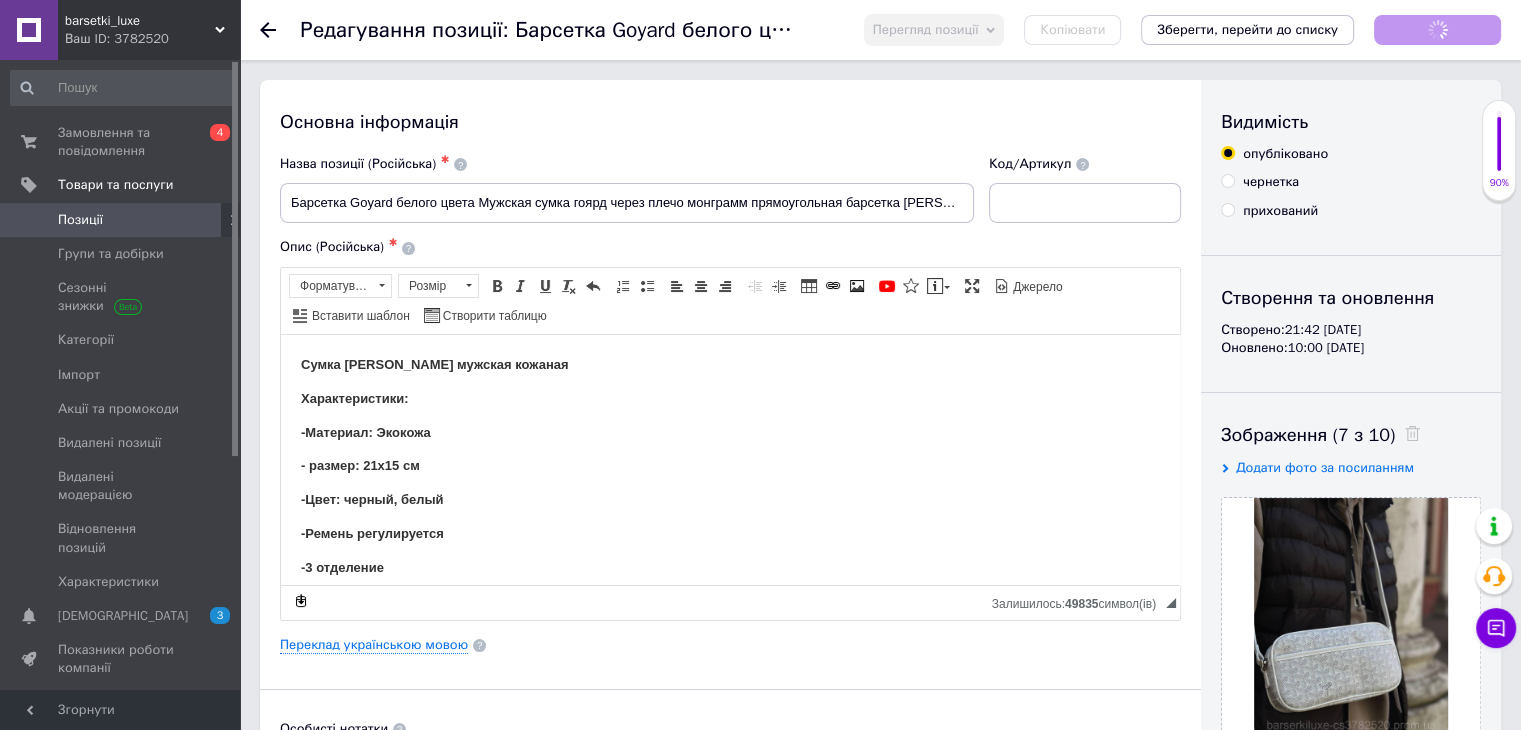 scroll, scrollTop: 0, scrollLeft: 0, axis: both 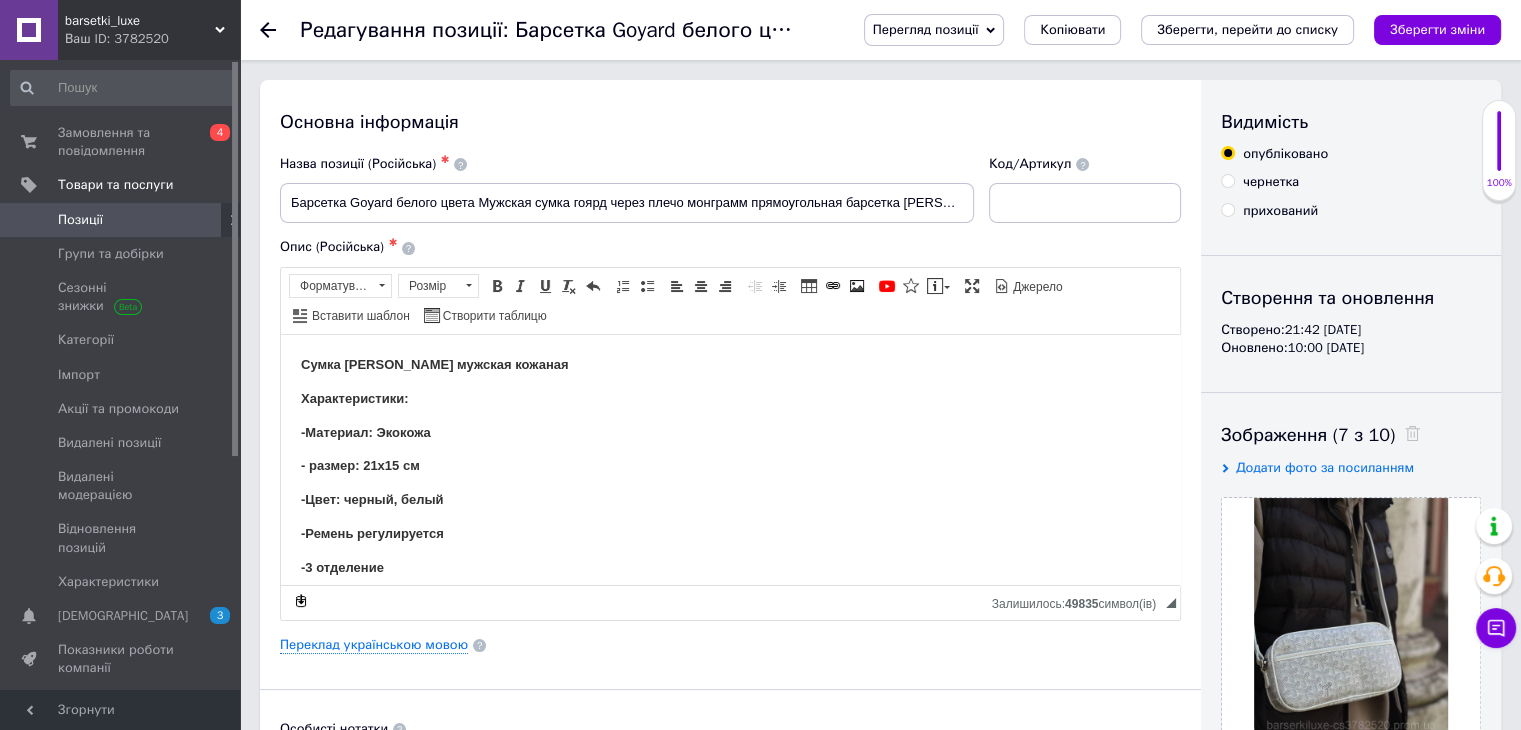 click on "прихований" at bounding box center (1280, 211) 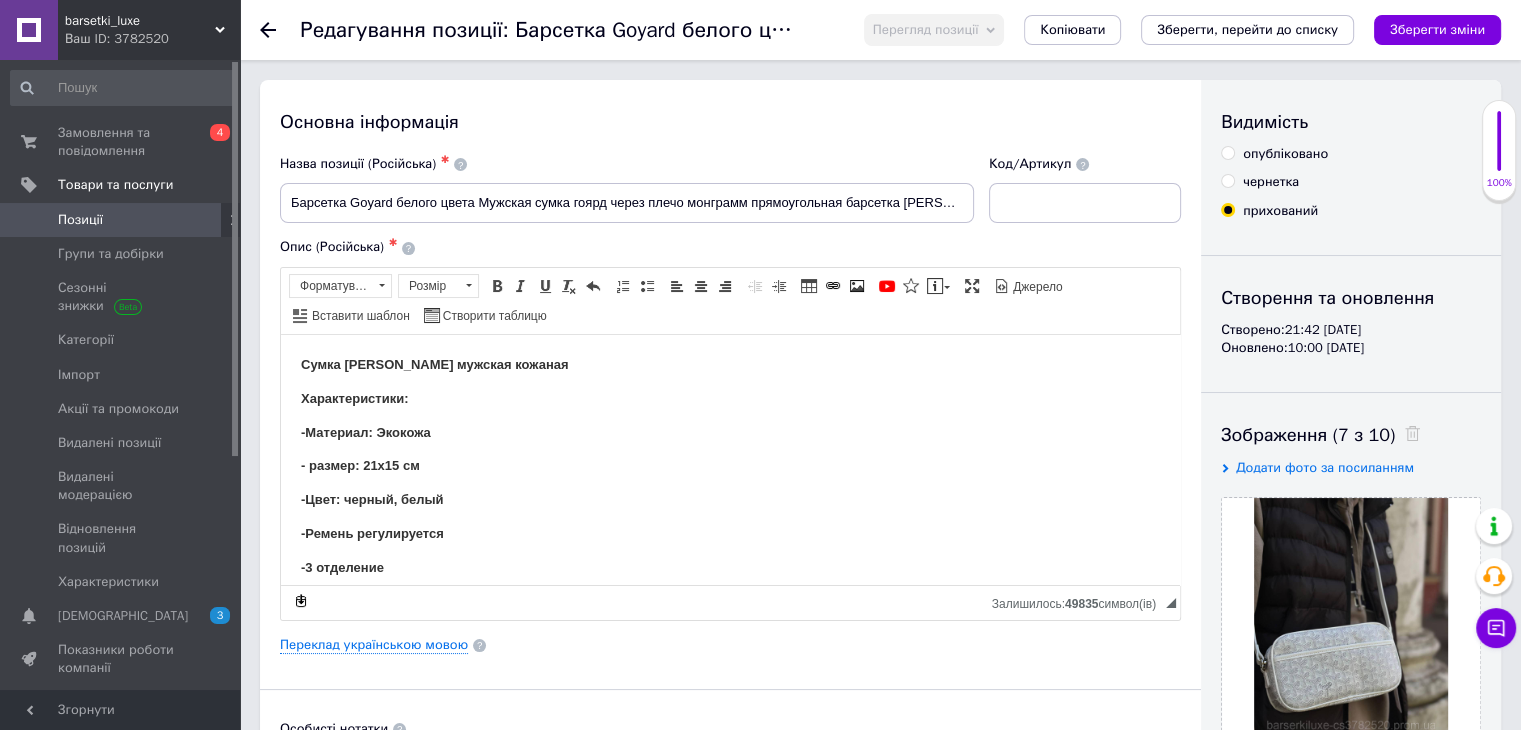 click on "опубліковано" at bounding box center [1285, 154] 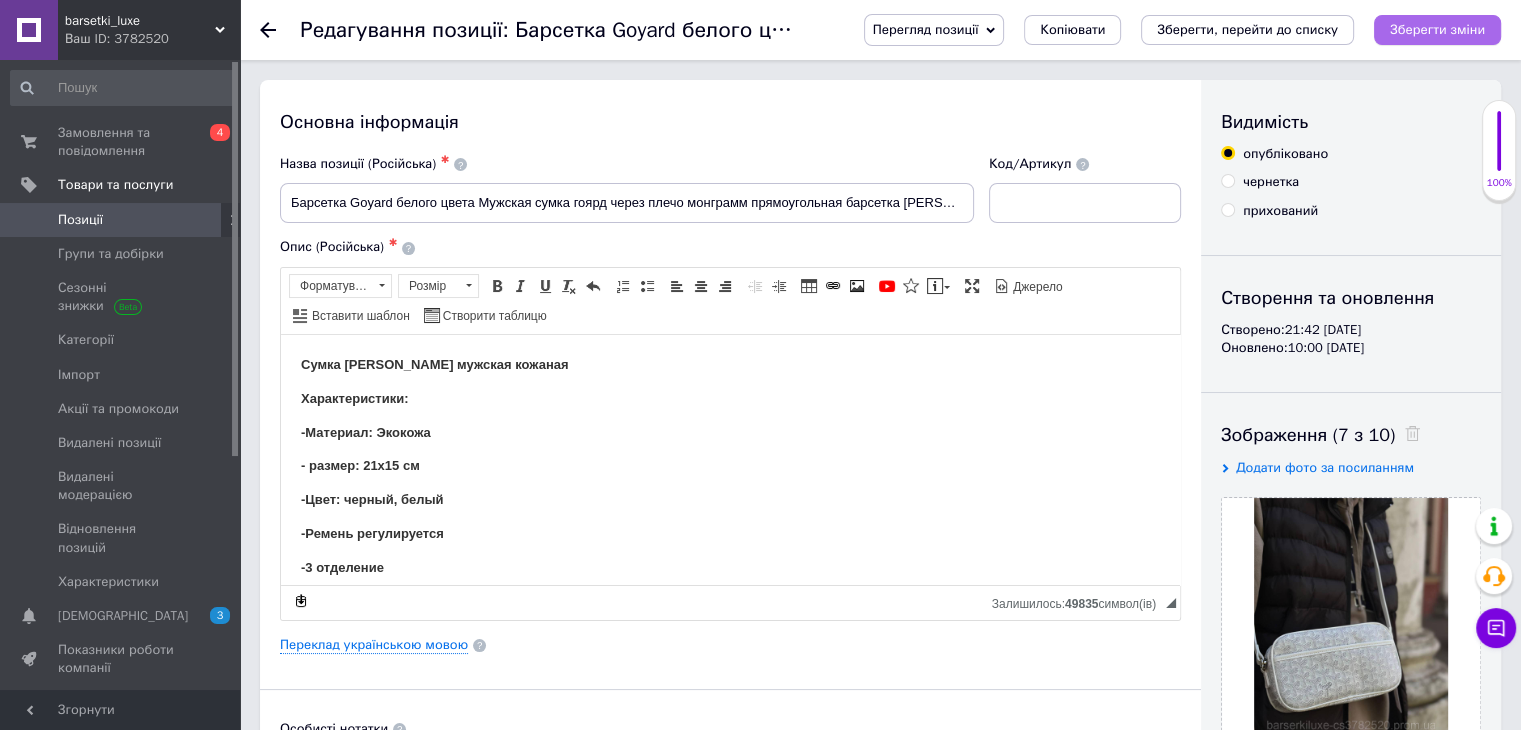 click on "Зберегти зміни" at bounding box center [1437, 29] 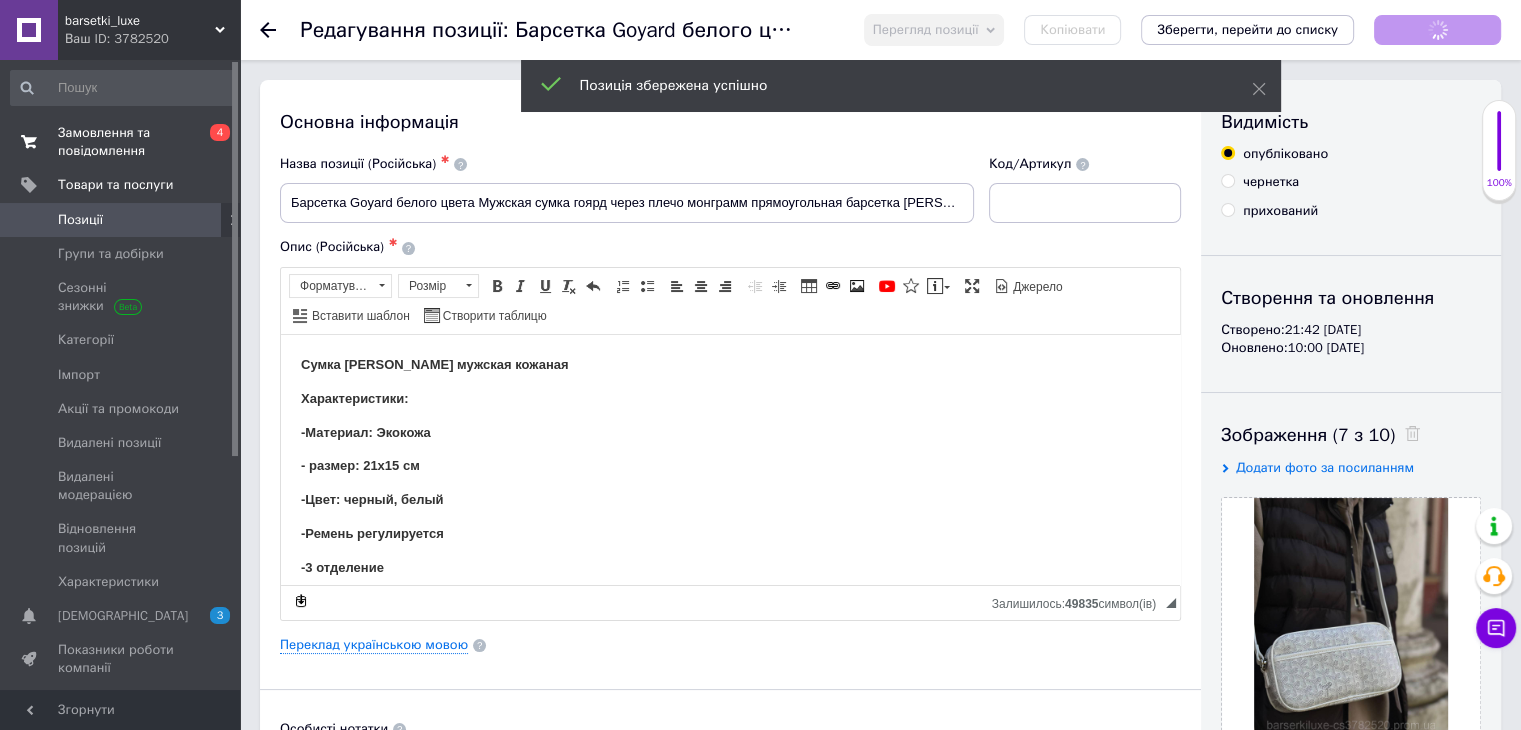 click on "Замовлення та повідомлення" at bounding box center (121, 142) 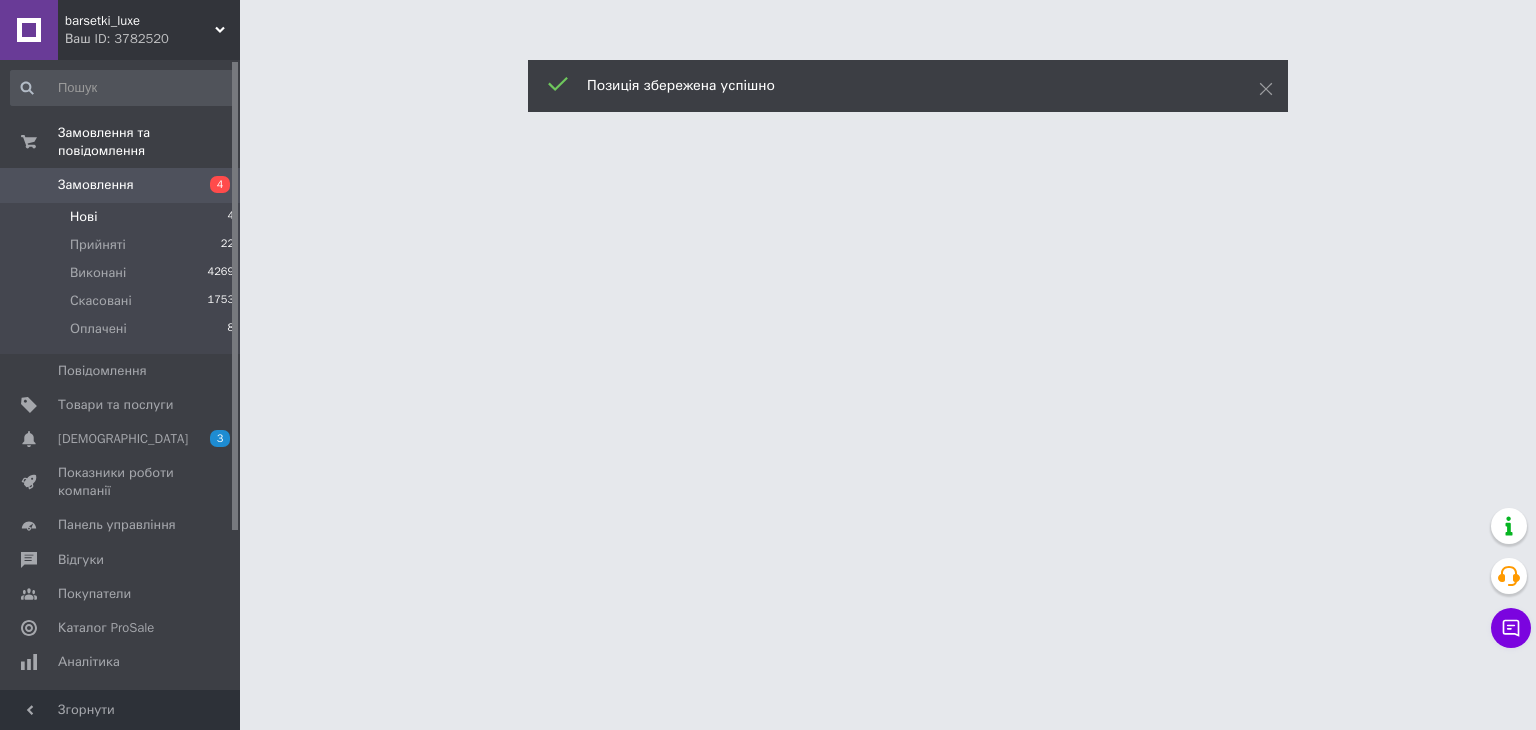click on "Нові 4" at bounding box center (123, 217) 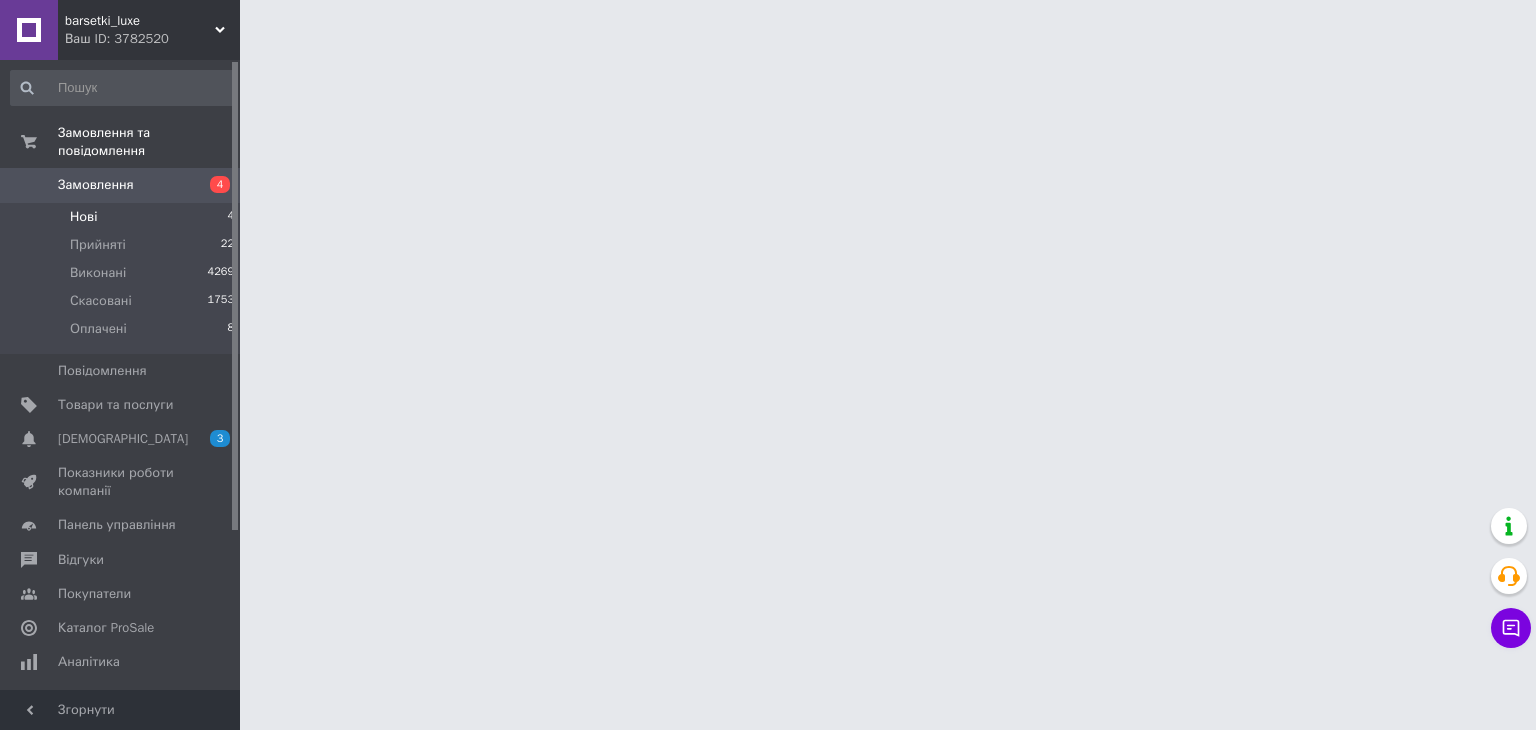 click on "Нові 4" at bounding box center [123, 217] 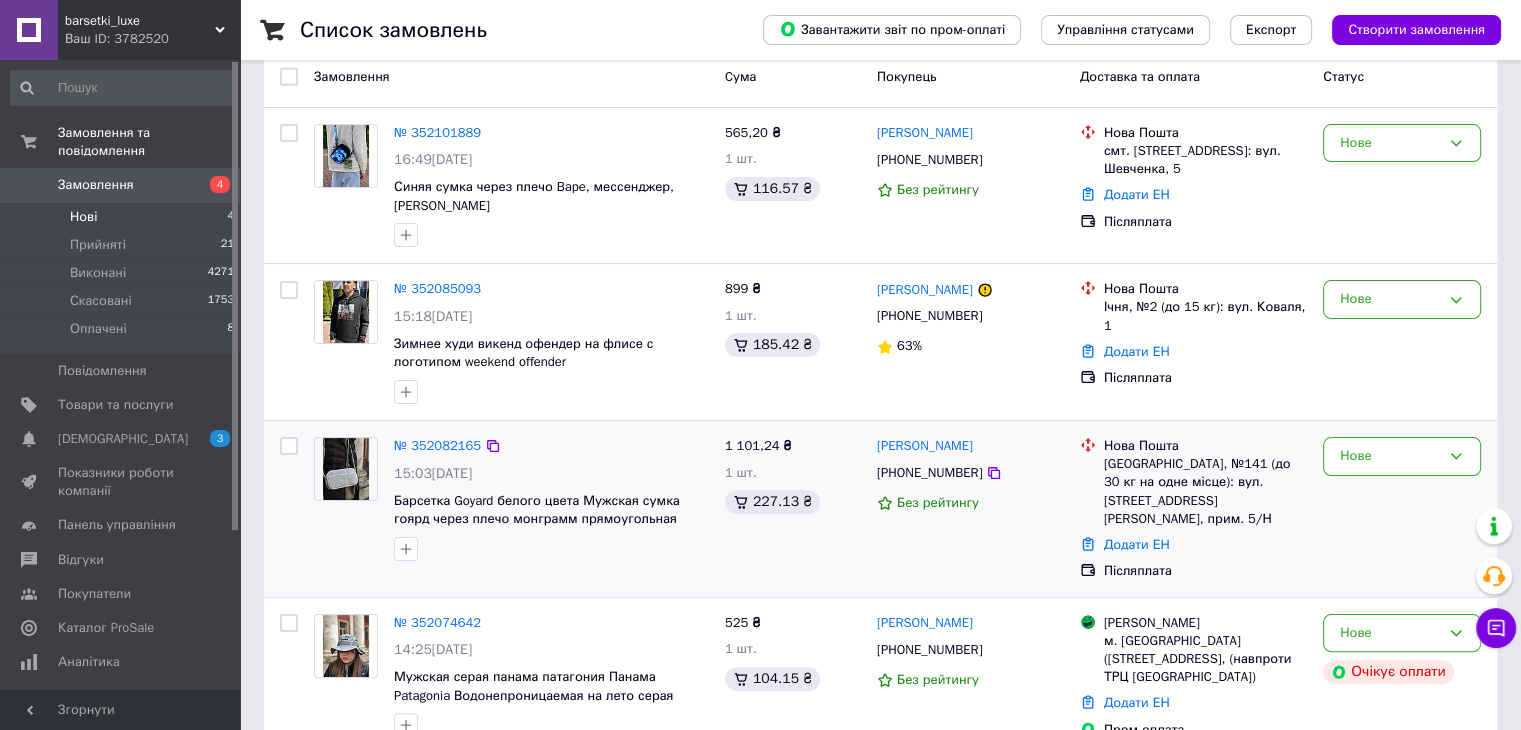 scroll, scrollTop: 329, scrollLeft: 0, axis: vertical 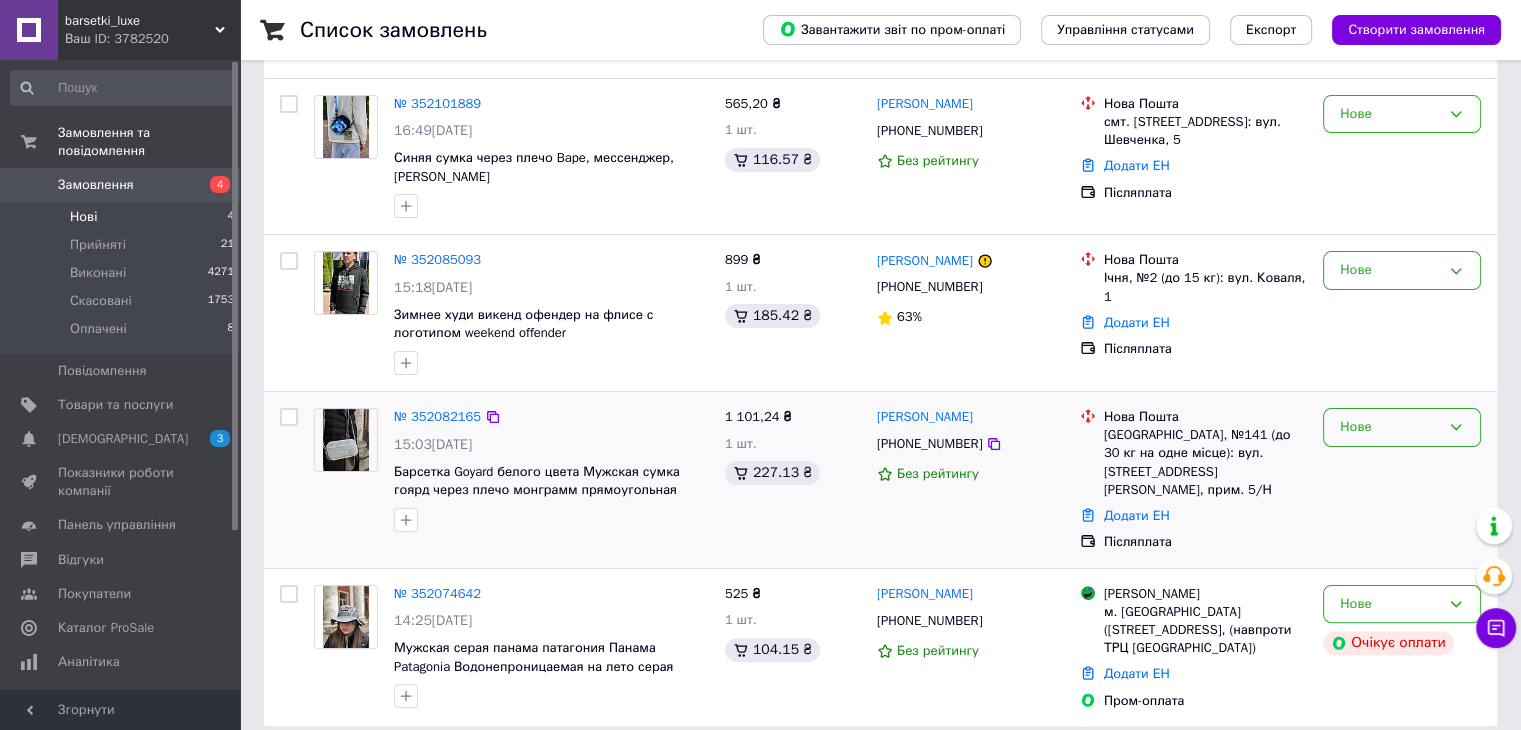 click on "Нове" at bounding box center [1390, 427] 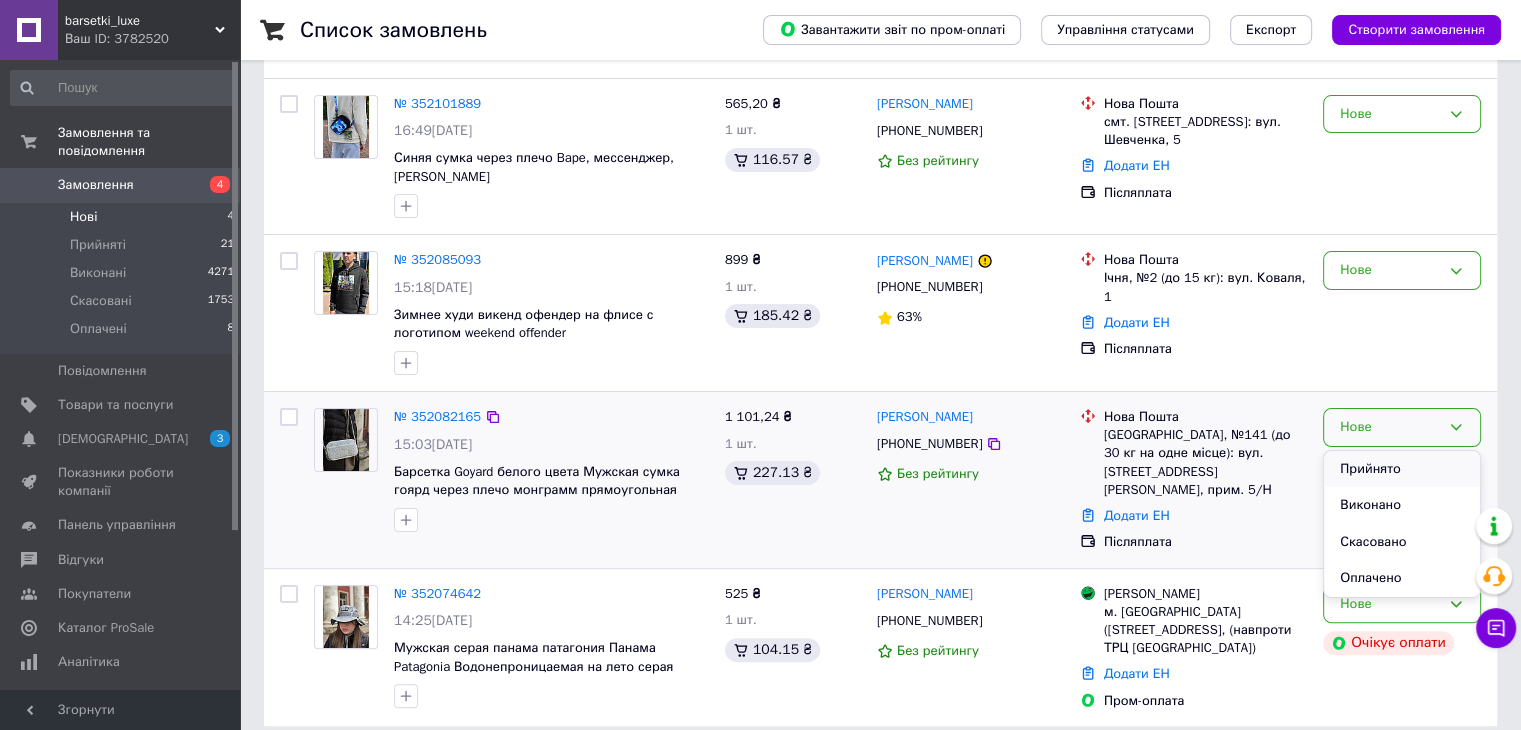 click on "Прийнято" at bounding box center [1402, 469] 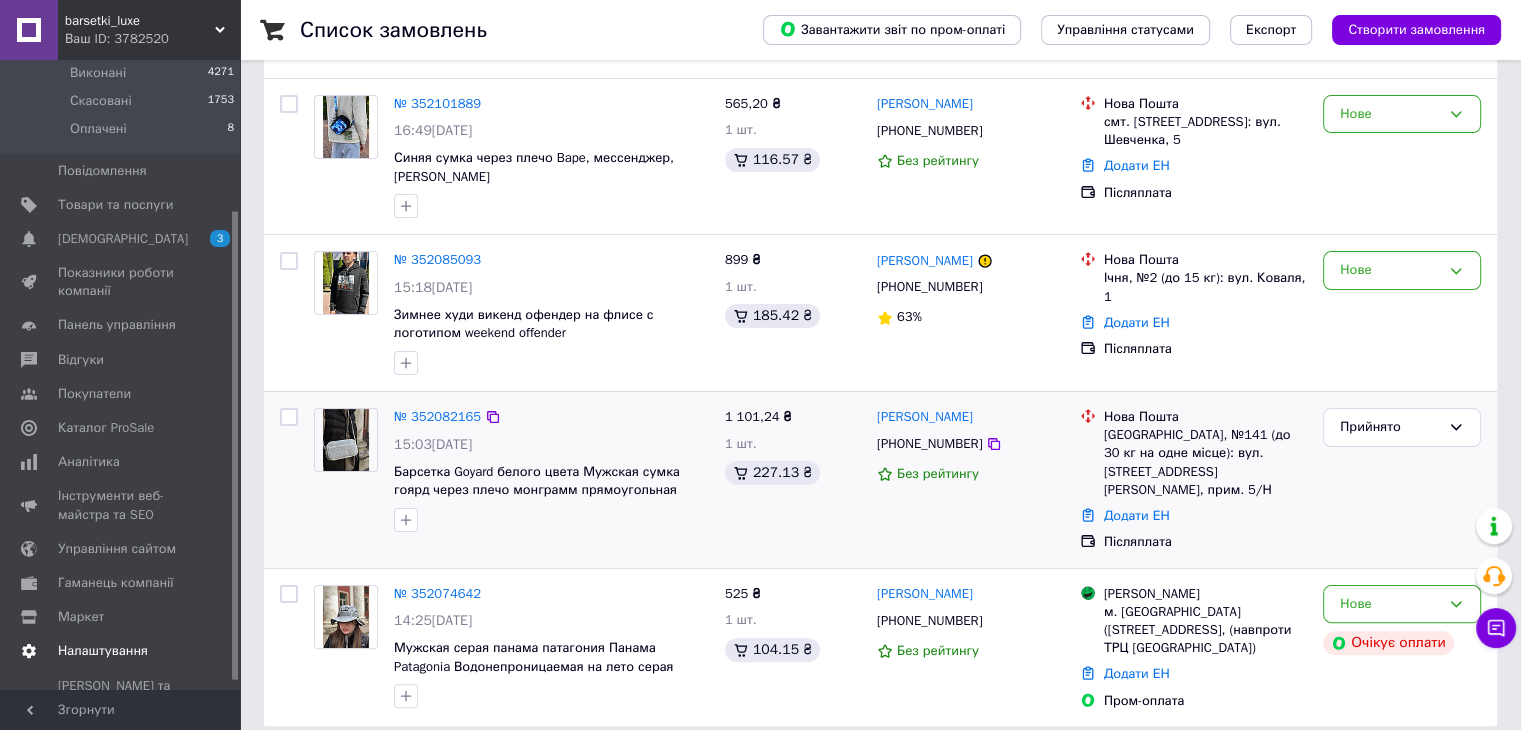 scroll, scrollTop: 212, scrollLeft: 0, axis: vertical 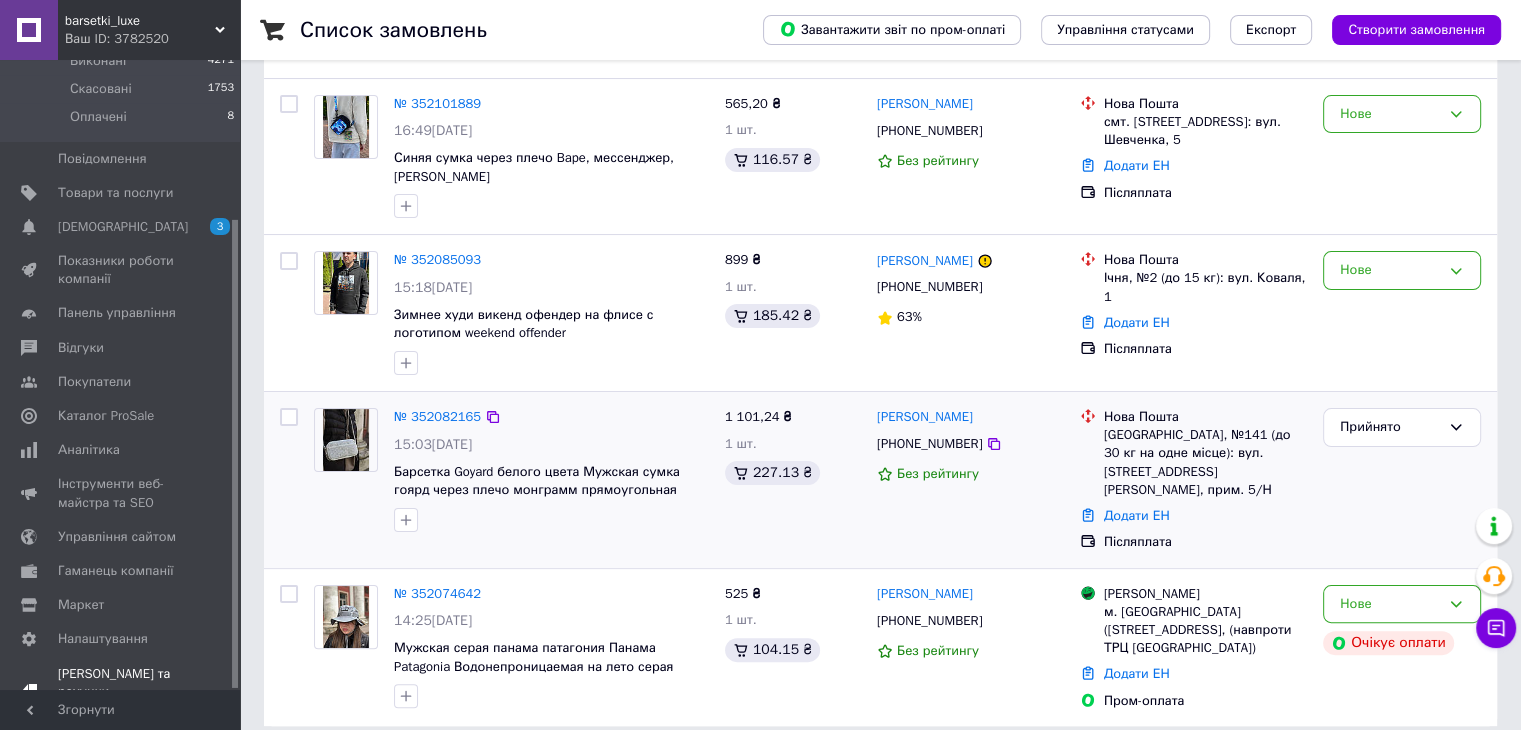 click on "[PERSON_NAME] та рахунки Prom топ" at bounding box center (121, 692) 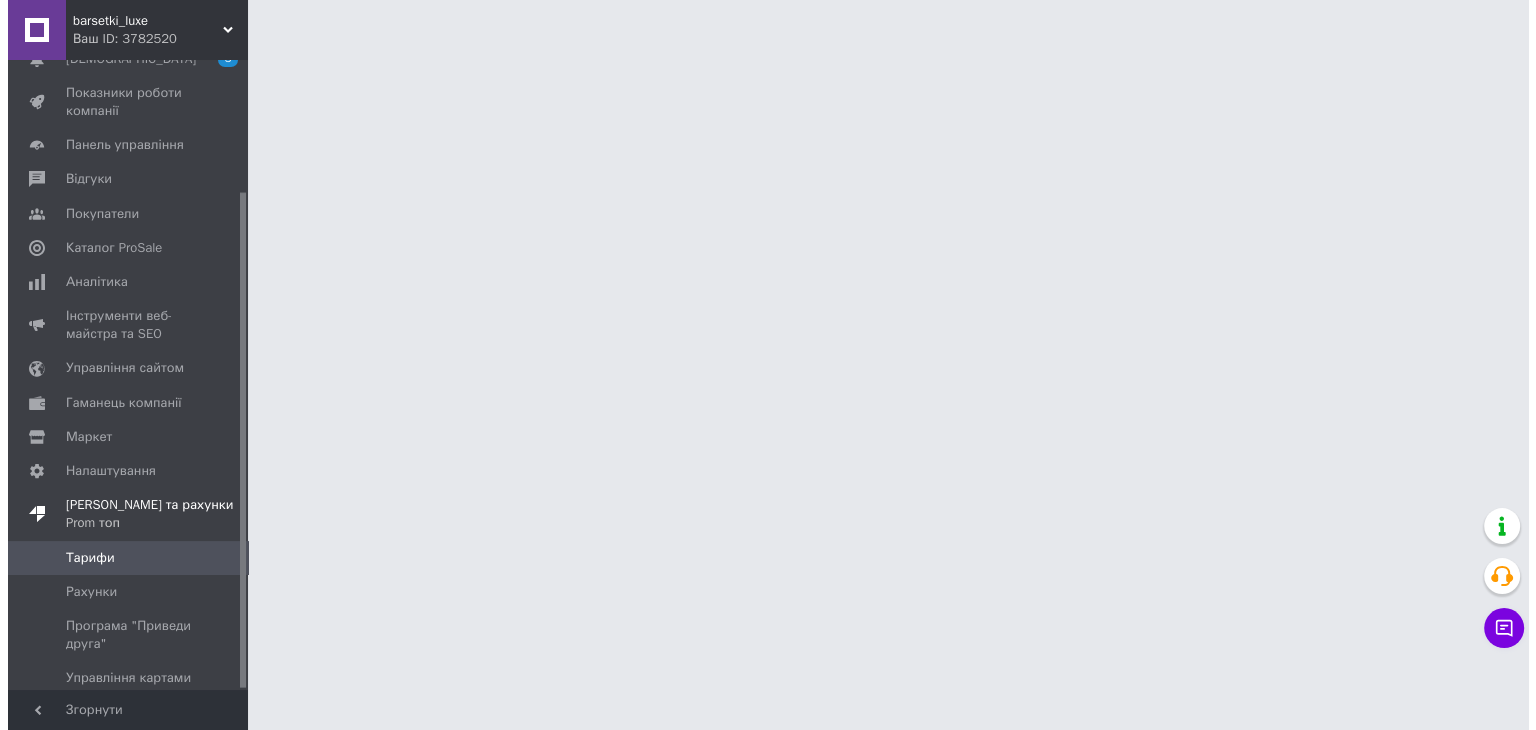 scroll, scrollTop: 0, scrollLeft: 0, axis: both 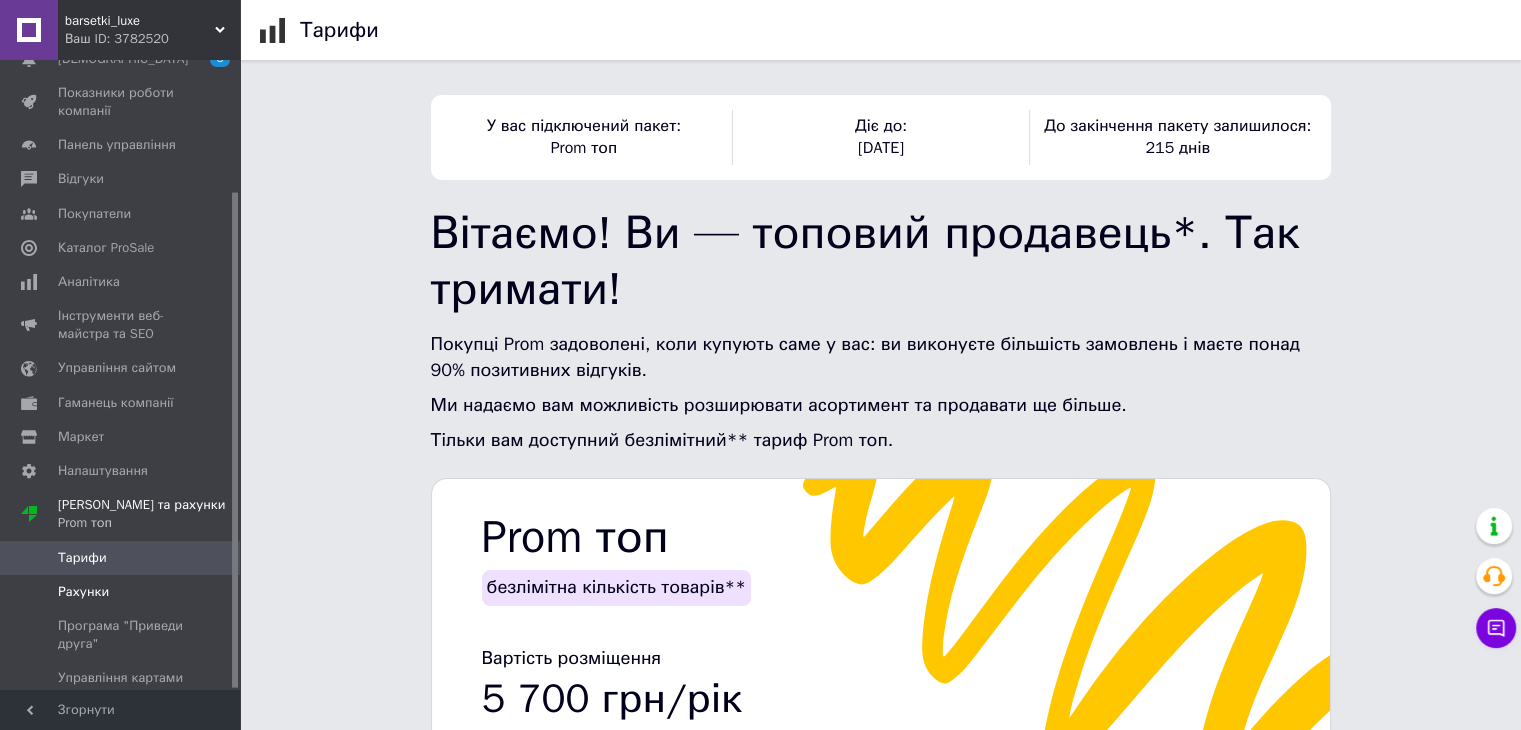 click on "Рахунки" at bounding box center [121, 592] 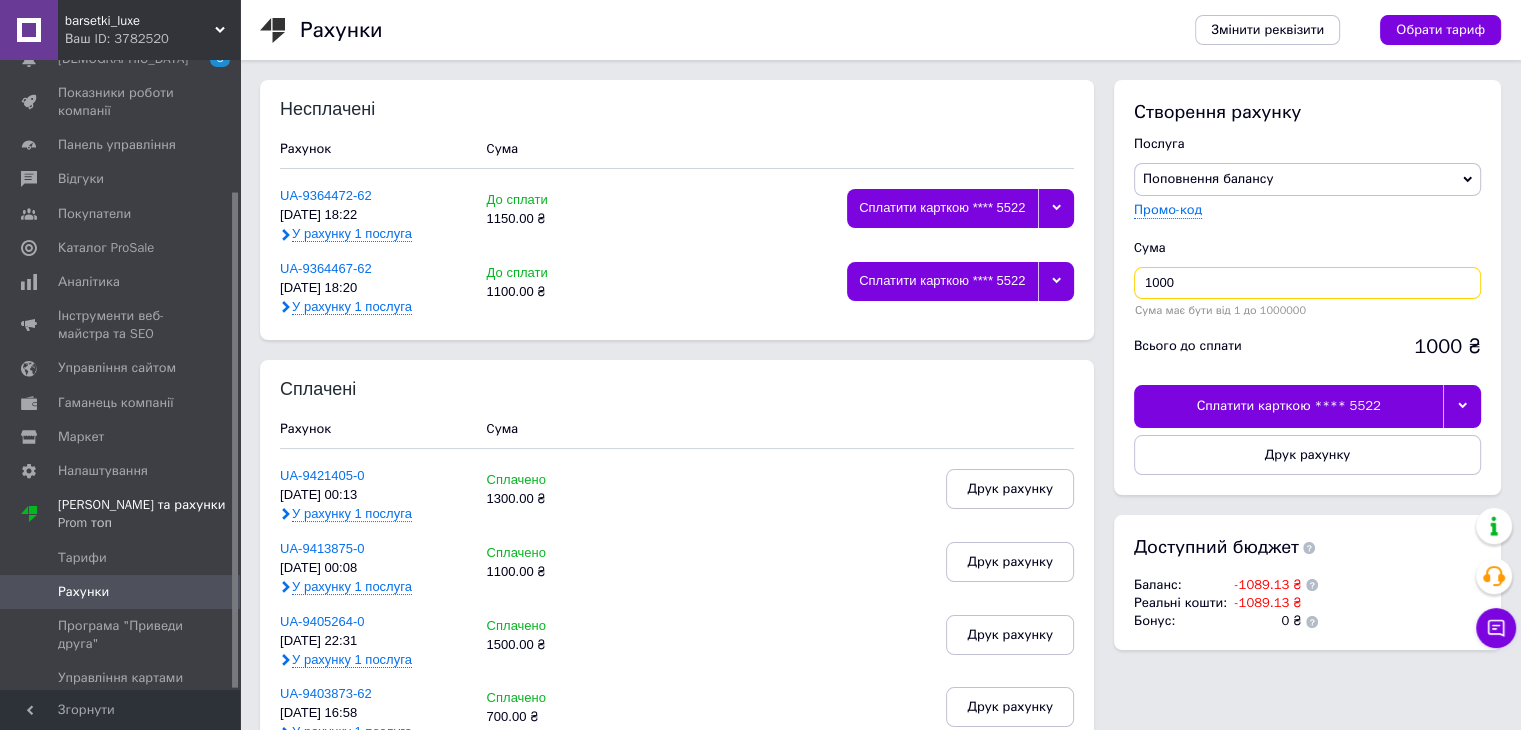 click on "1000" at bounding box center (1307, 283) 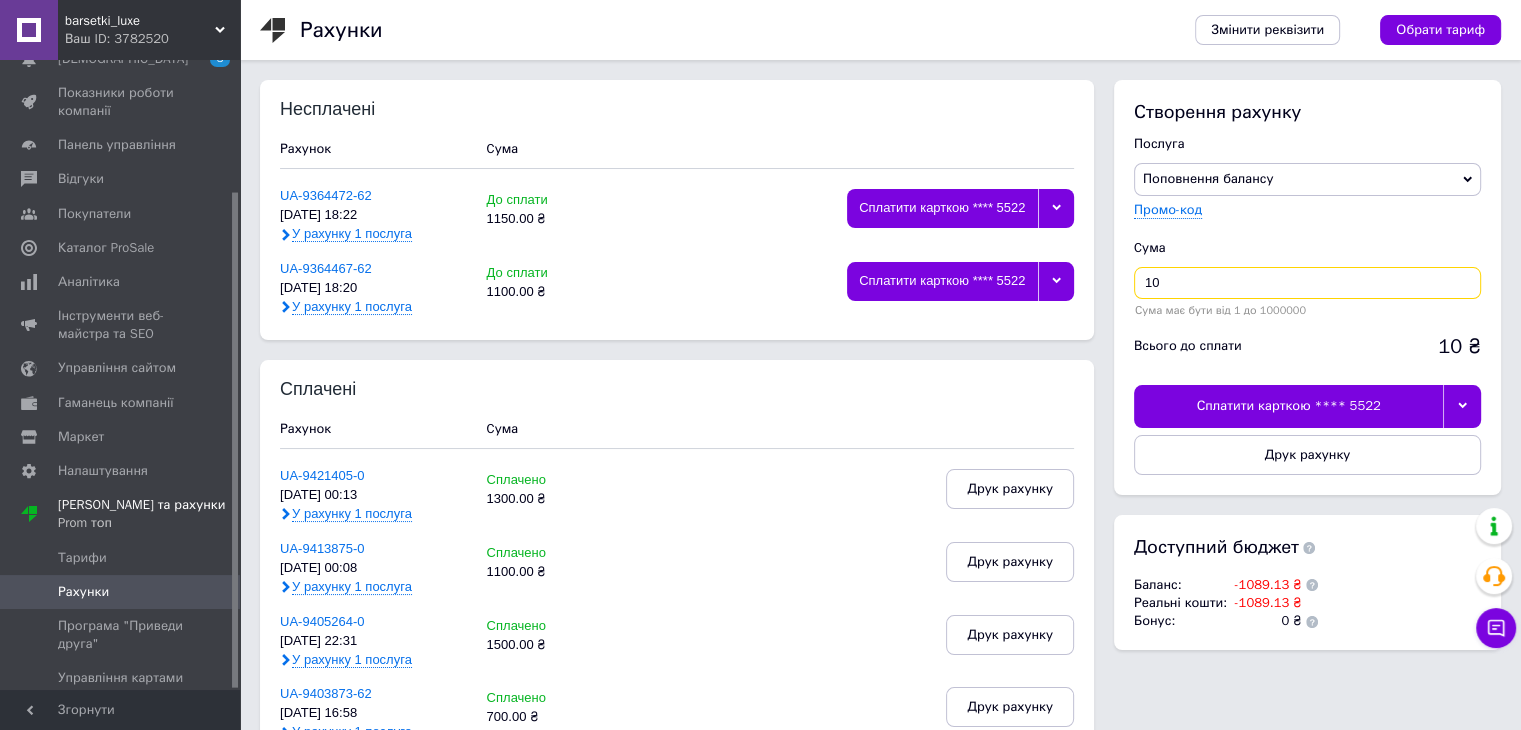 type on "1" 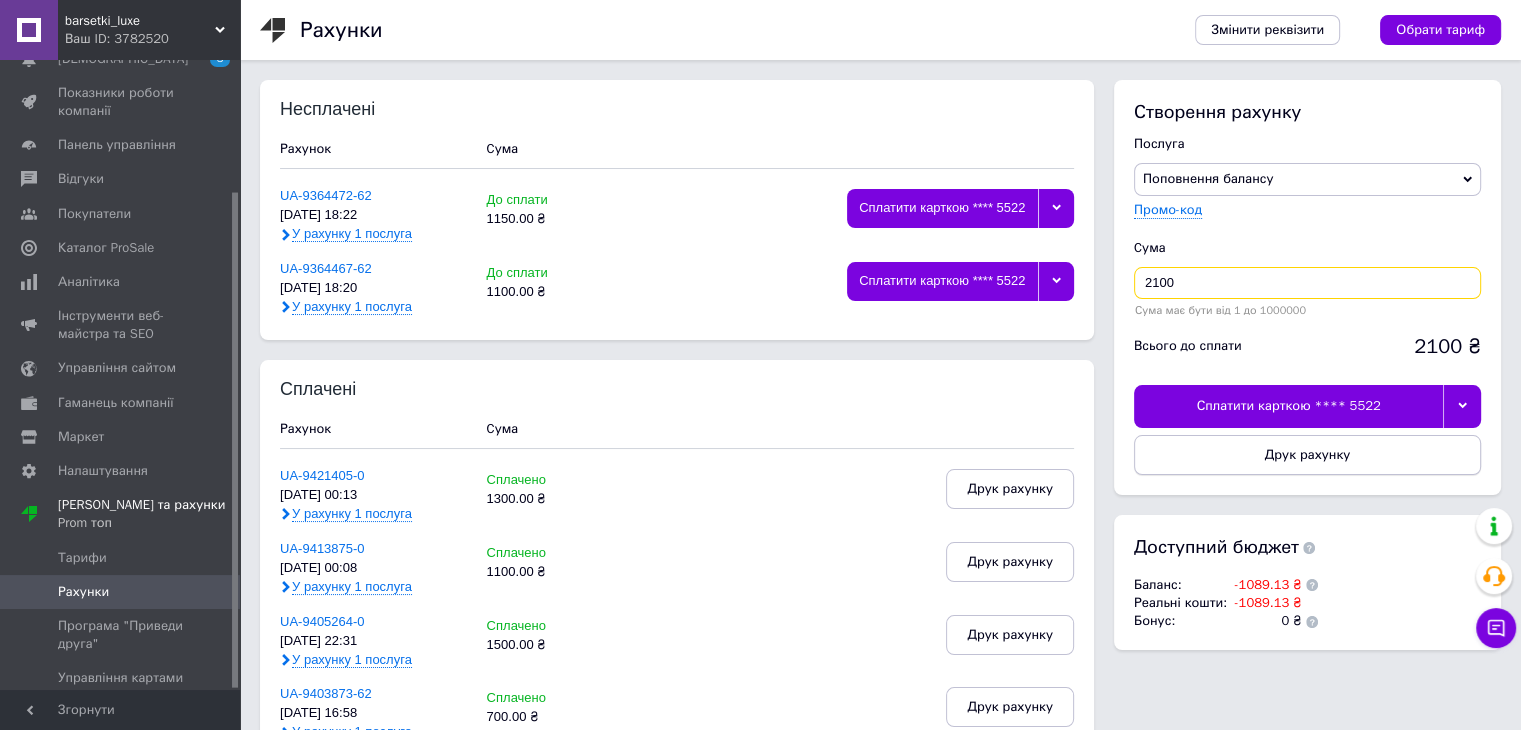 type on "2100" 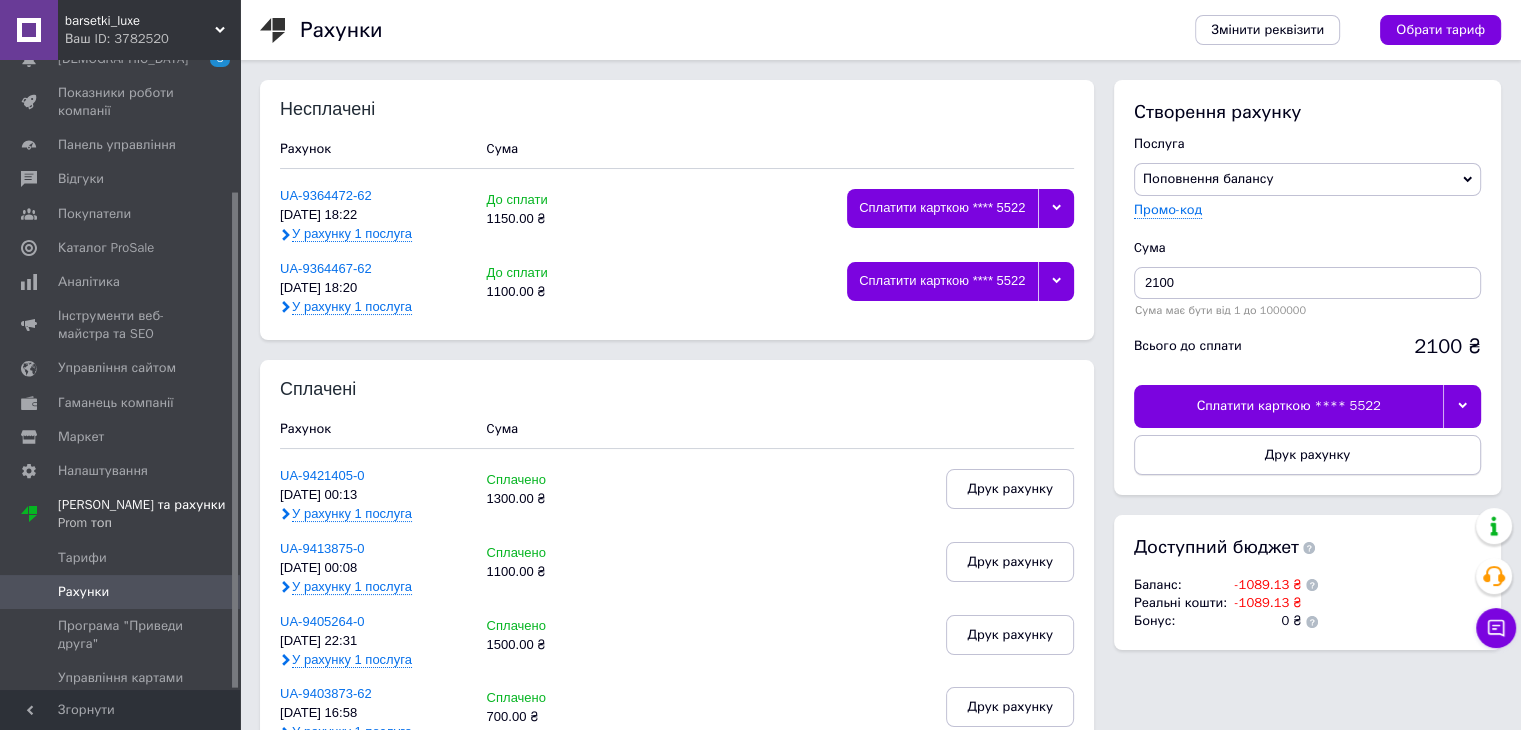 click on "Друк рахунку" at bounding box center [1307, 455] 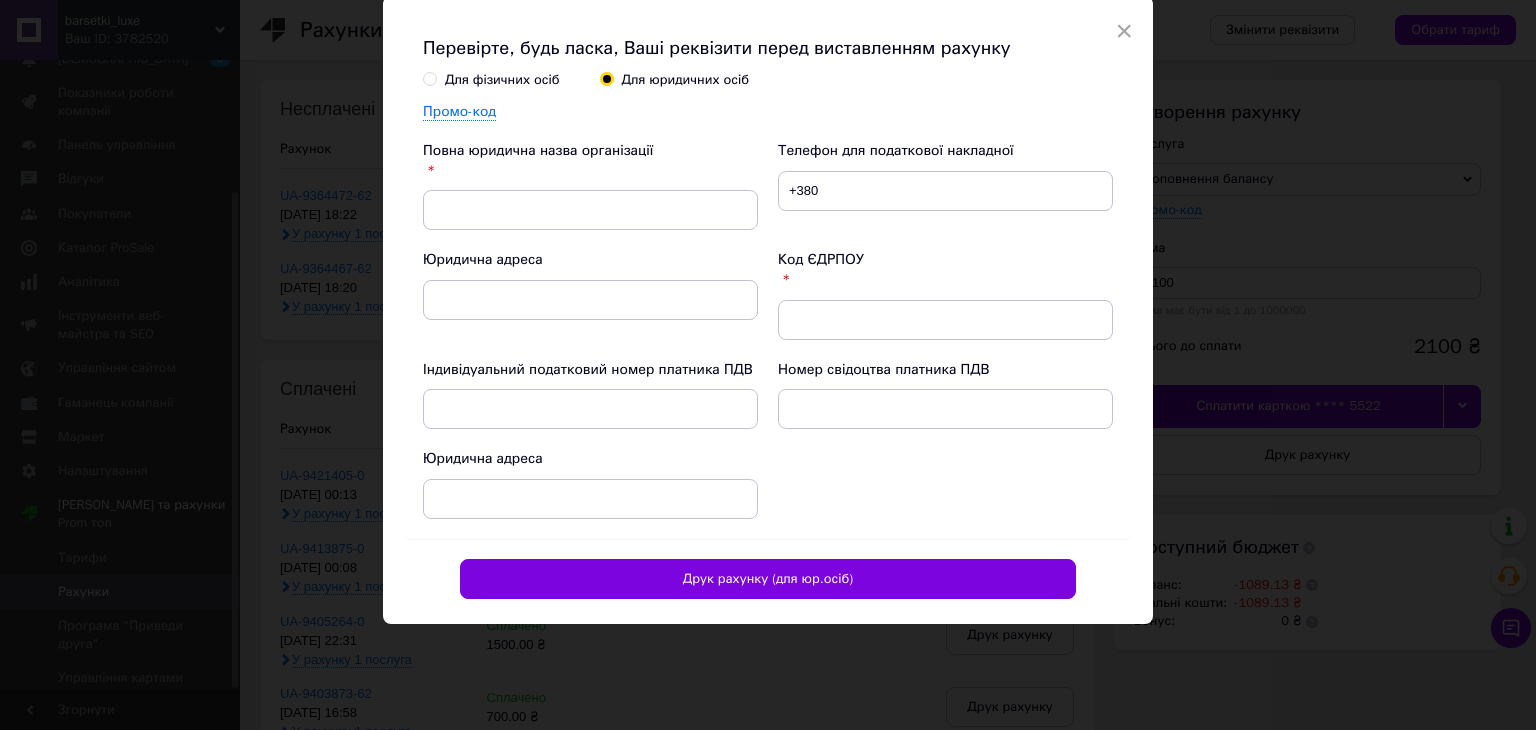 click on "Для фізичних осіб" at bounding box center [502, 80] 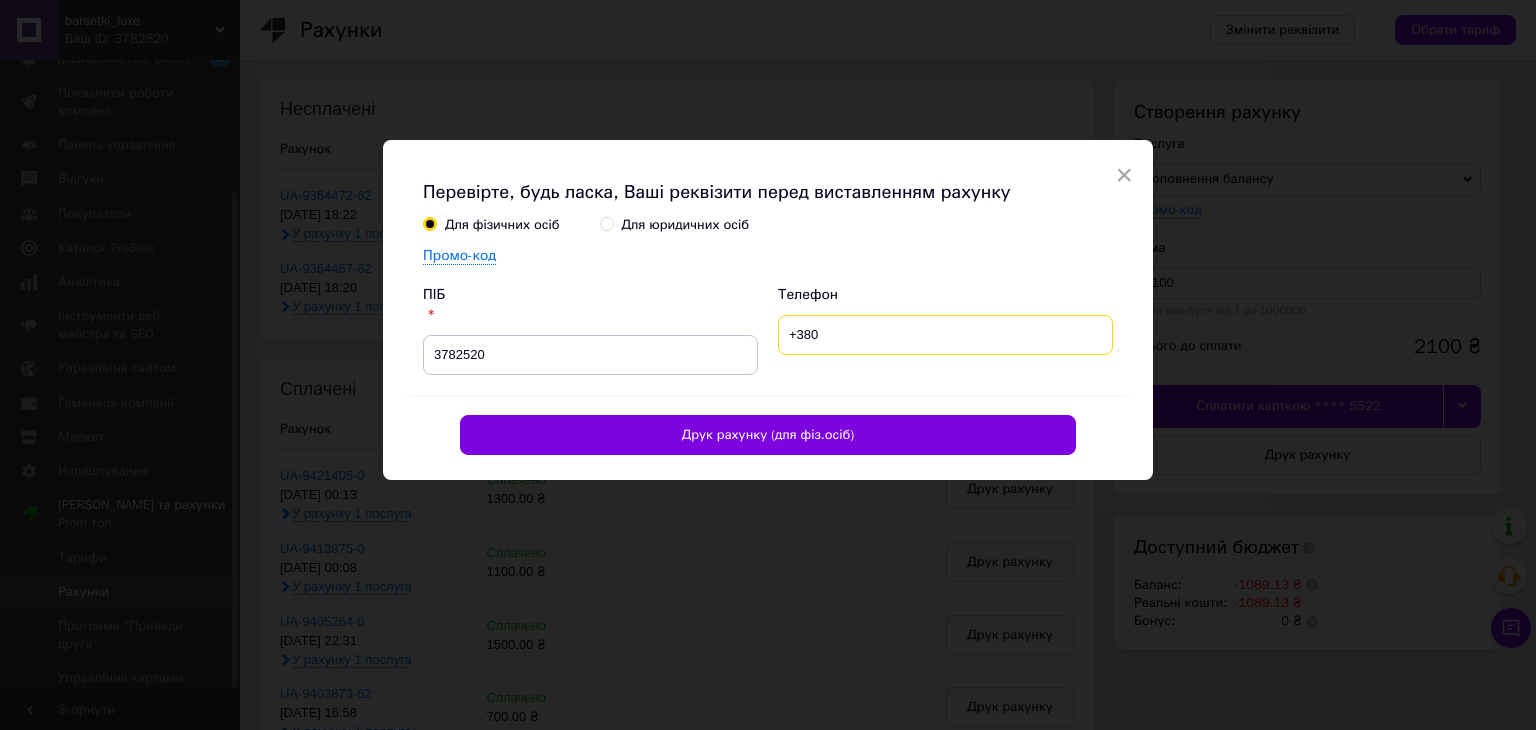 click on "+380" at bounding box center [945, 335] 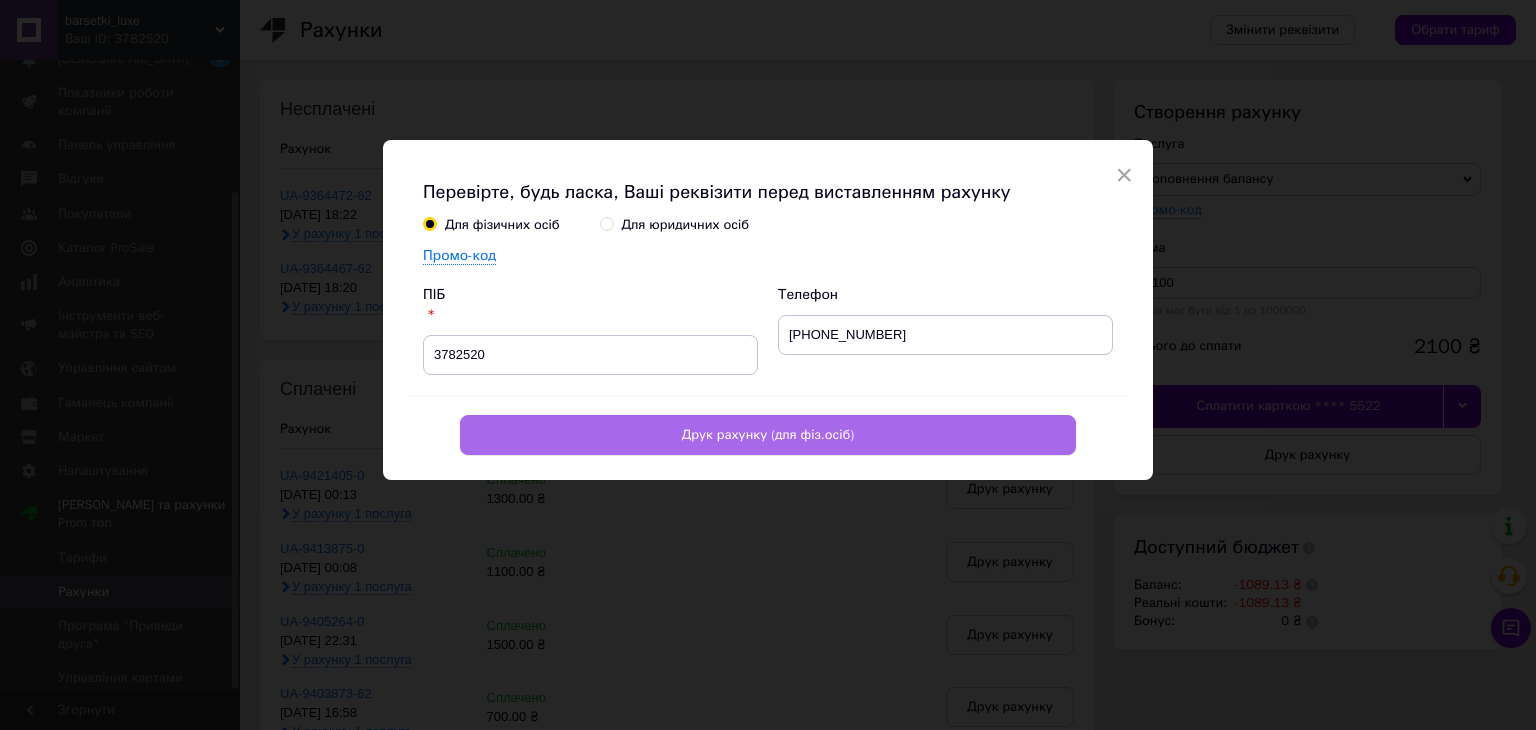 click on "Друк рахунку (для фіз.осіб)" at bounding box center (768, 435) 